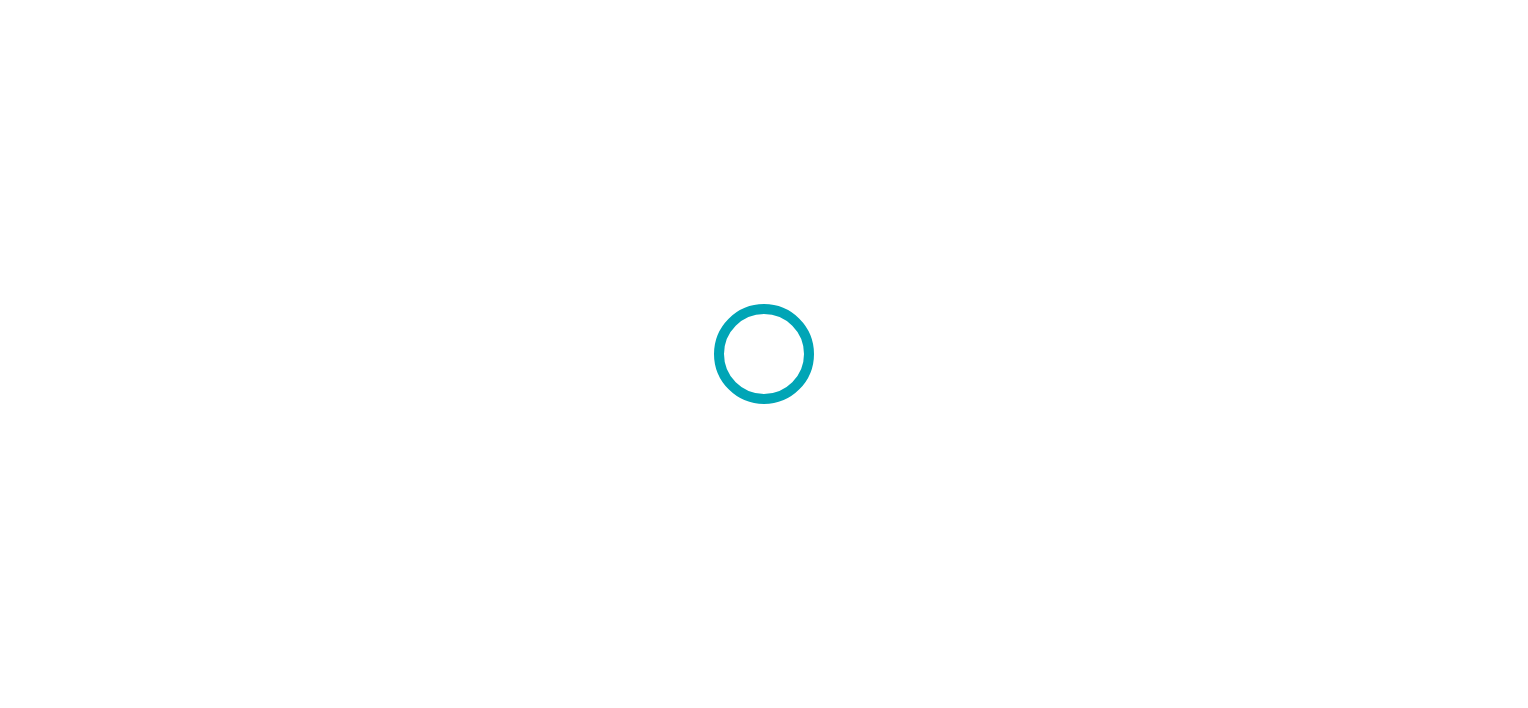 scroll, scrollTop: 0, scrollLeft: 0, axis: both 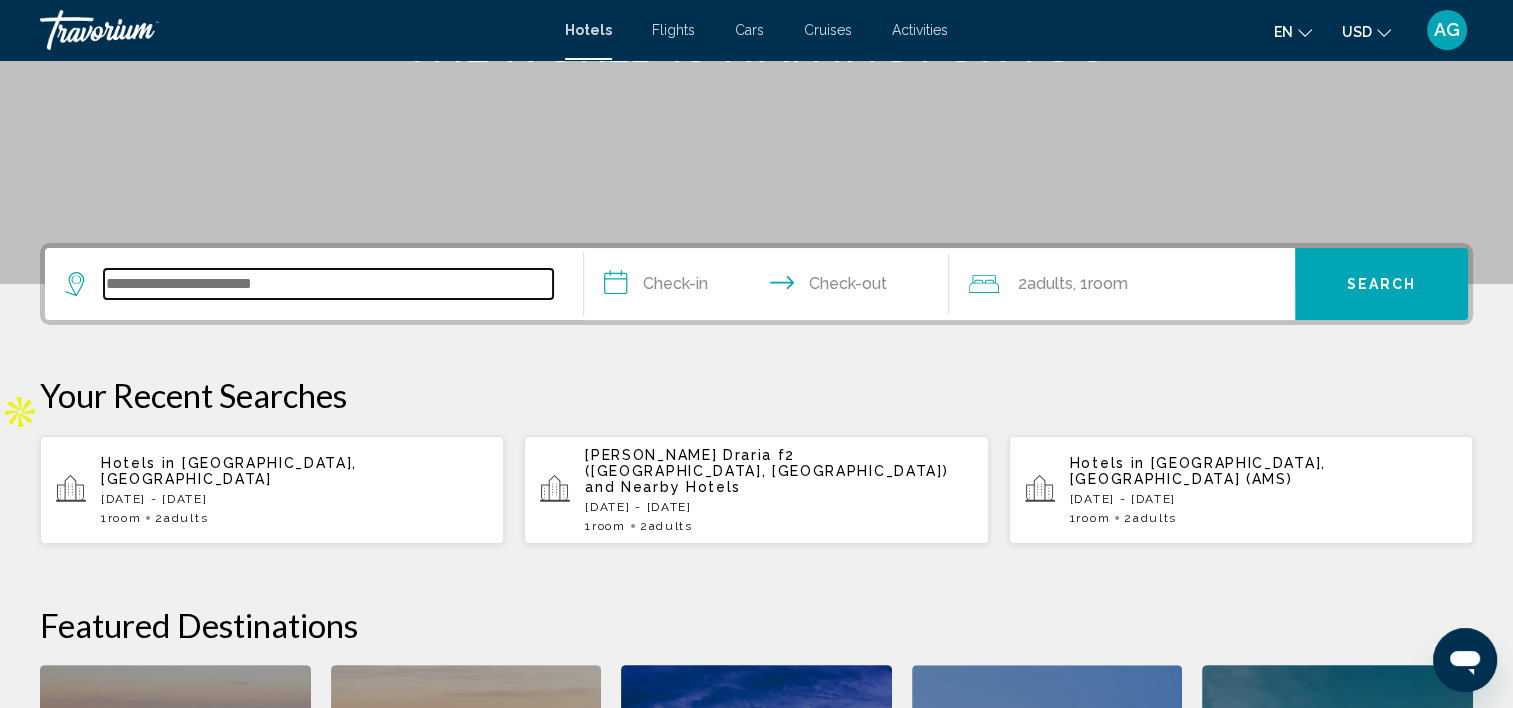 click at bounding box center (328, 284) 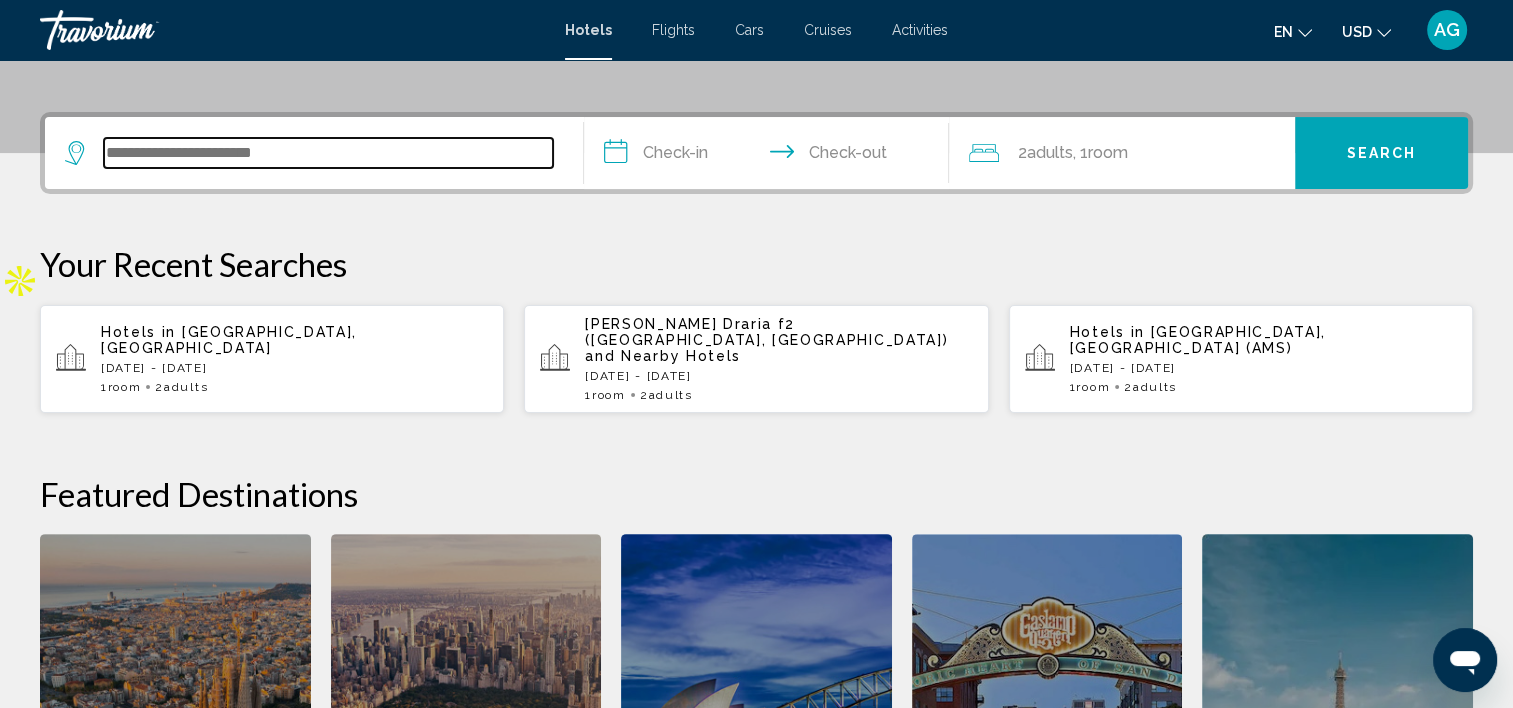 scroll, scrollTop: 493, scrollLeft: 0, axis: vertical 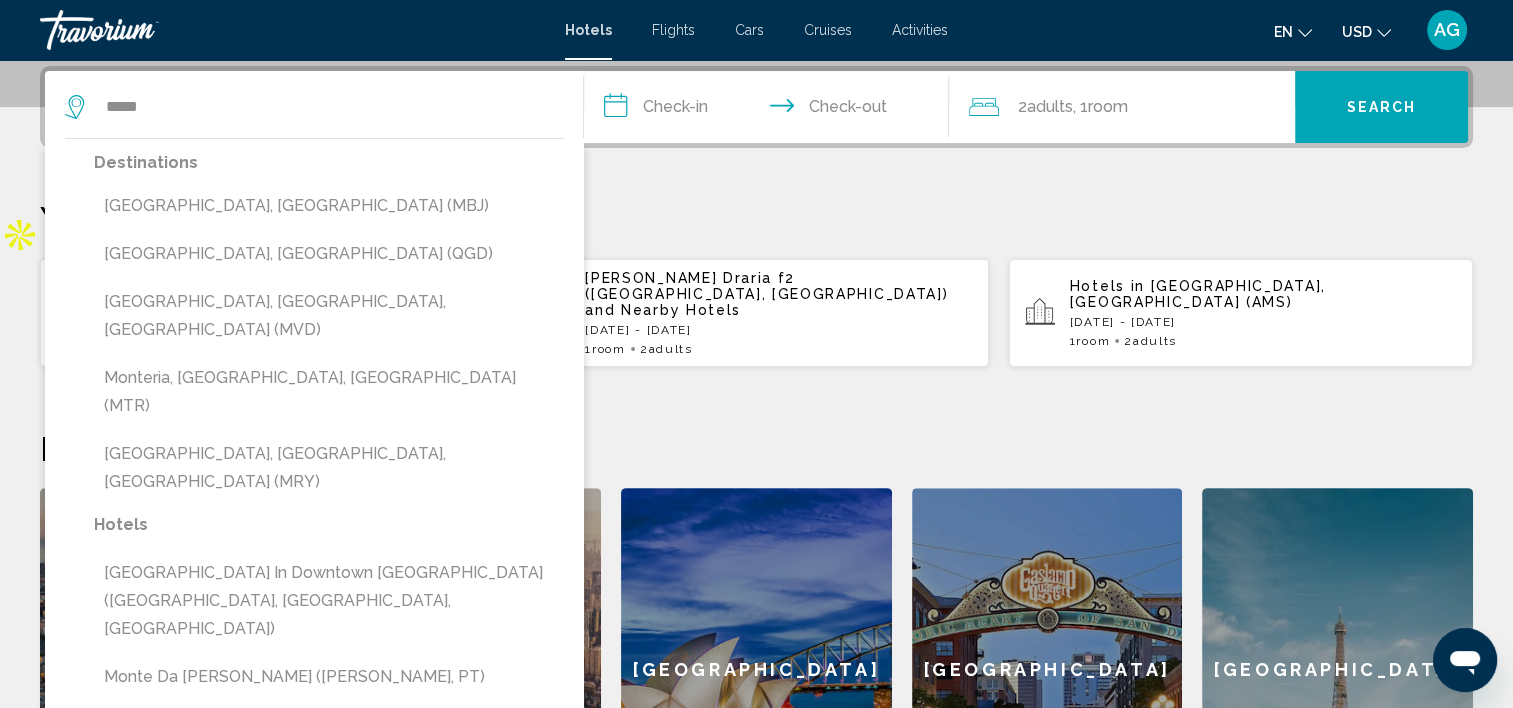 click on "Your Recent Searches" at bounding box center (756, 218) 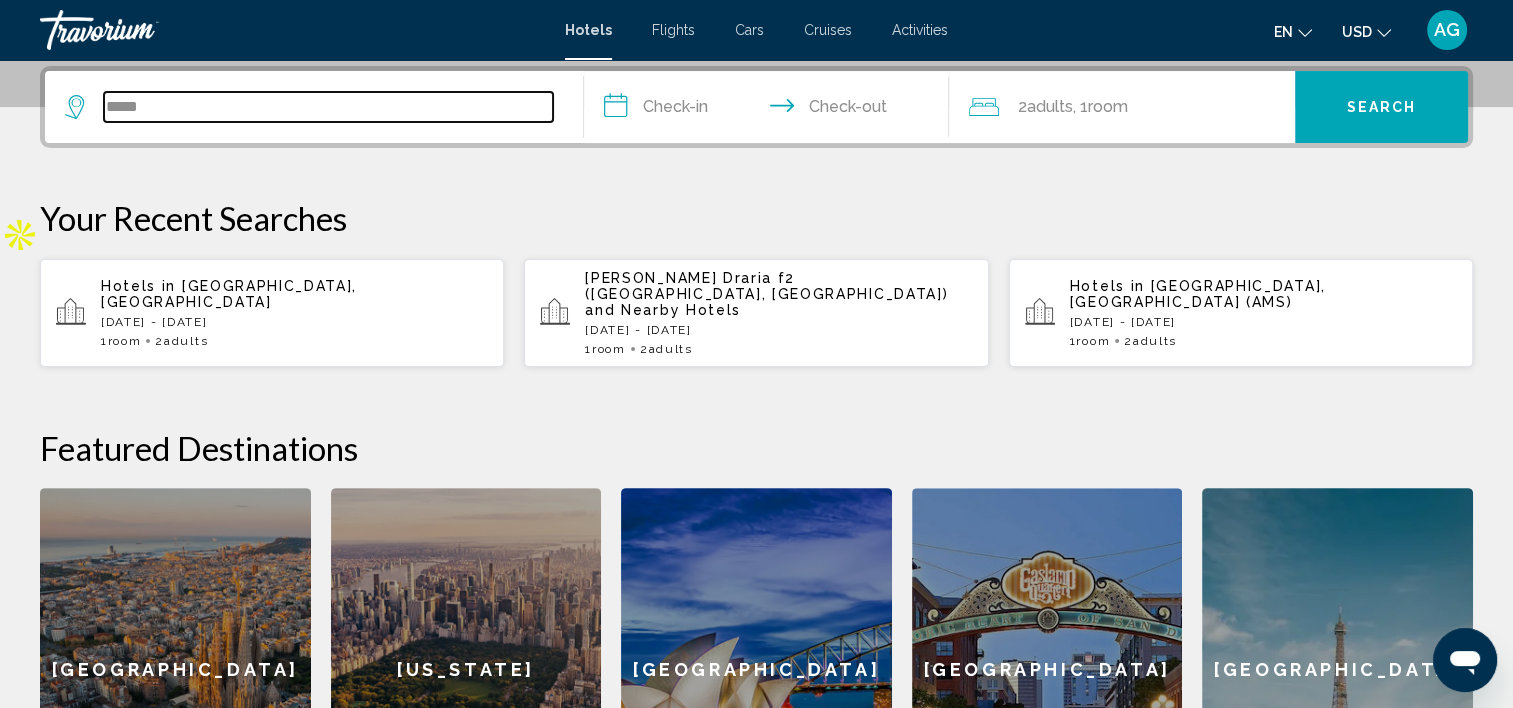 click on "*****" at bounding box center [328, 107] 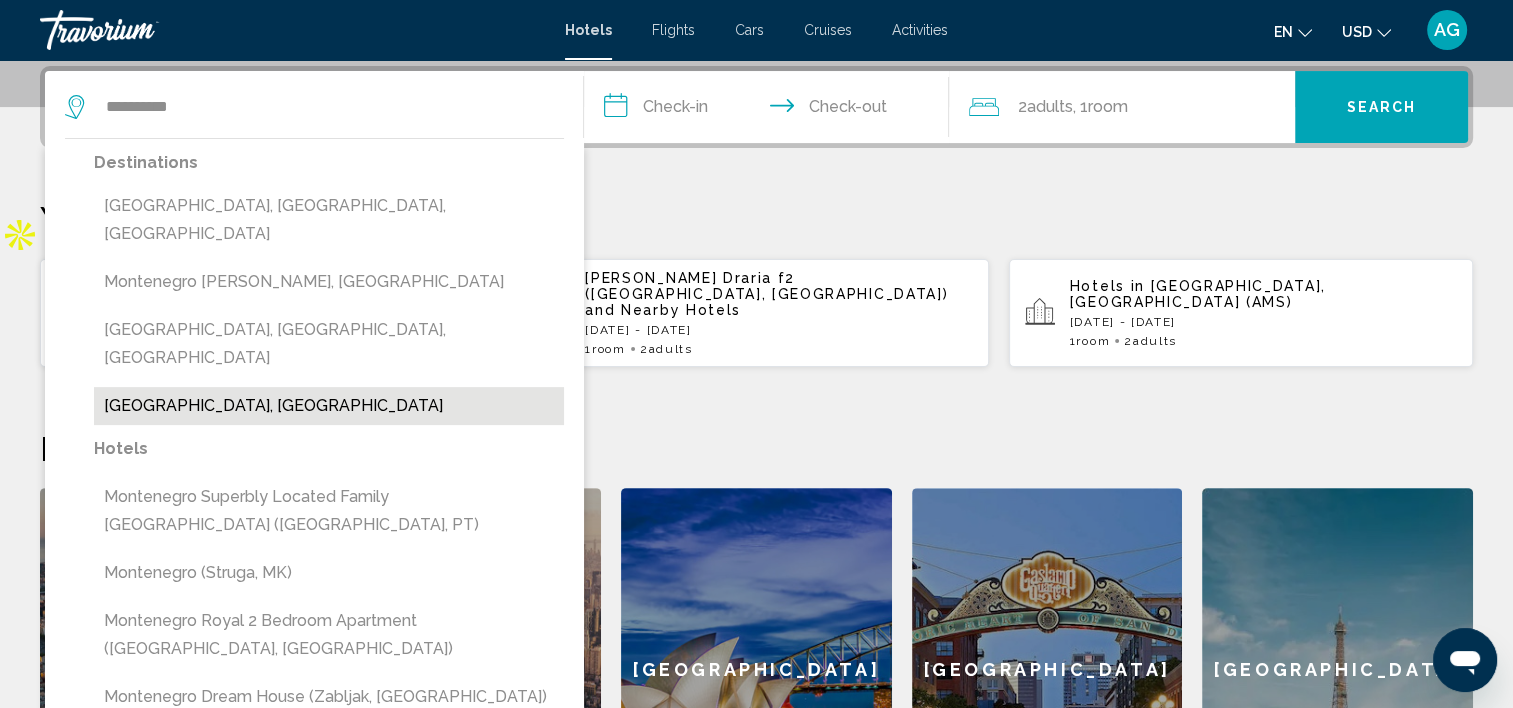 click on "[GEOGRAPHIC_DATA], [GEOGRAPHIC_DATA]" at bounding box center (329, 406) 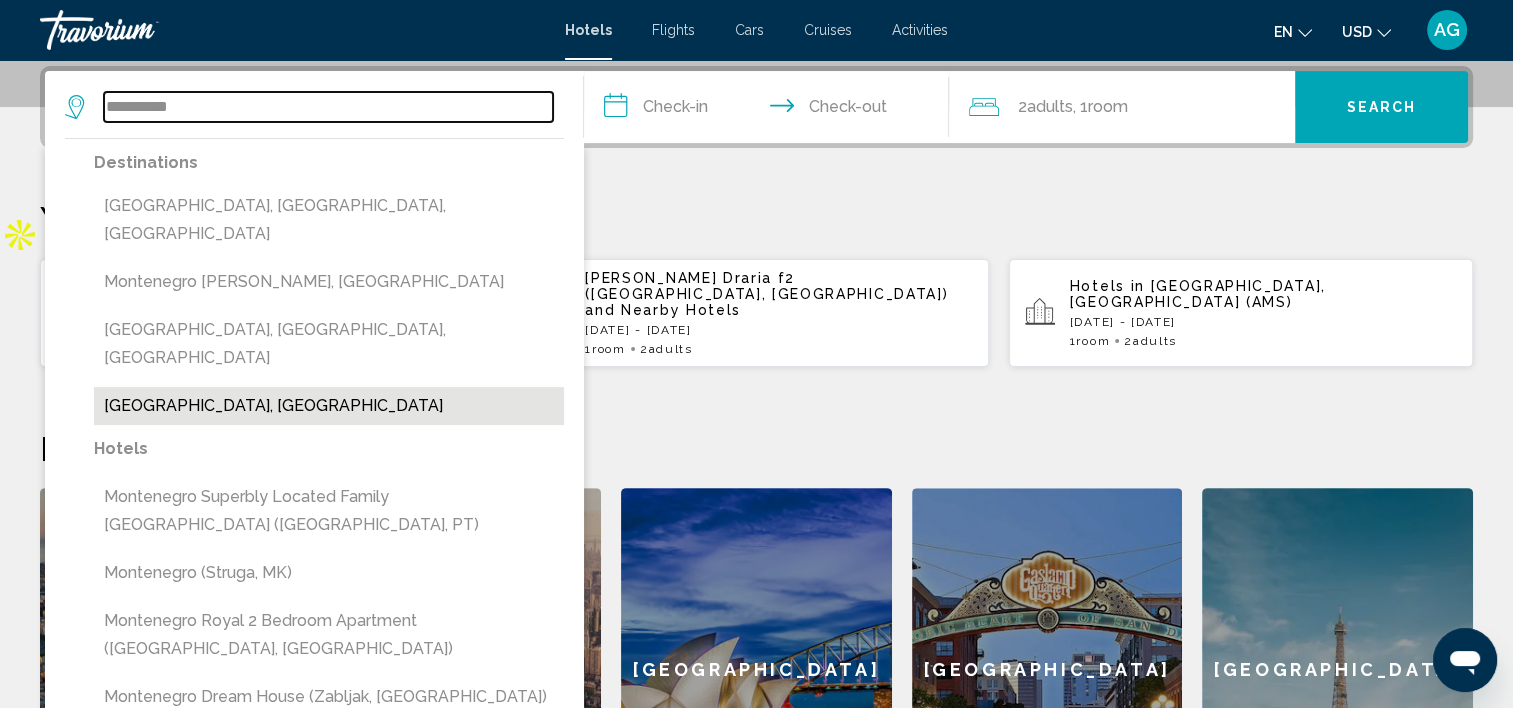 type on "**********" 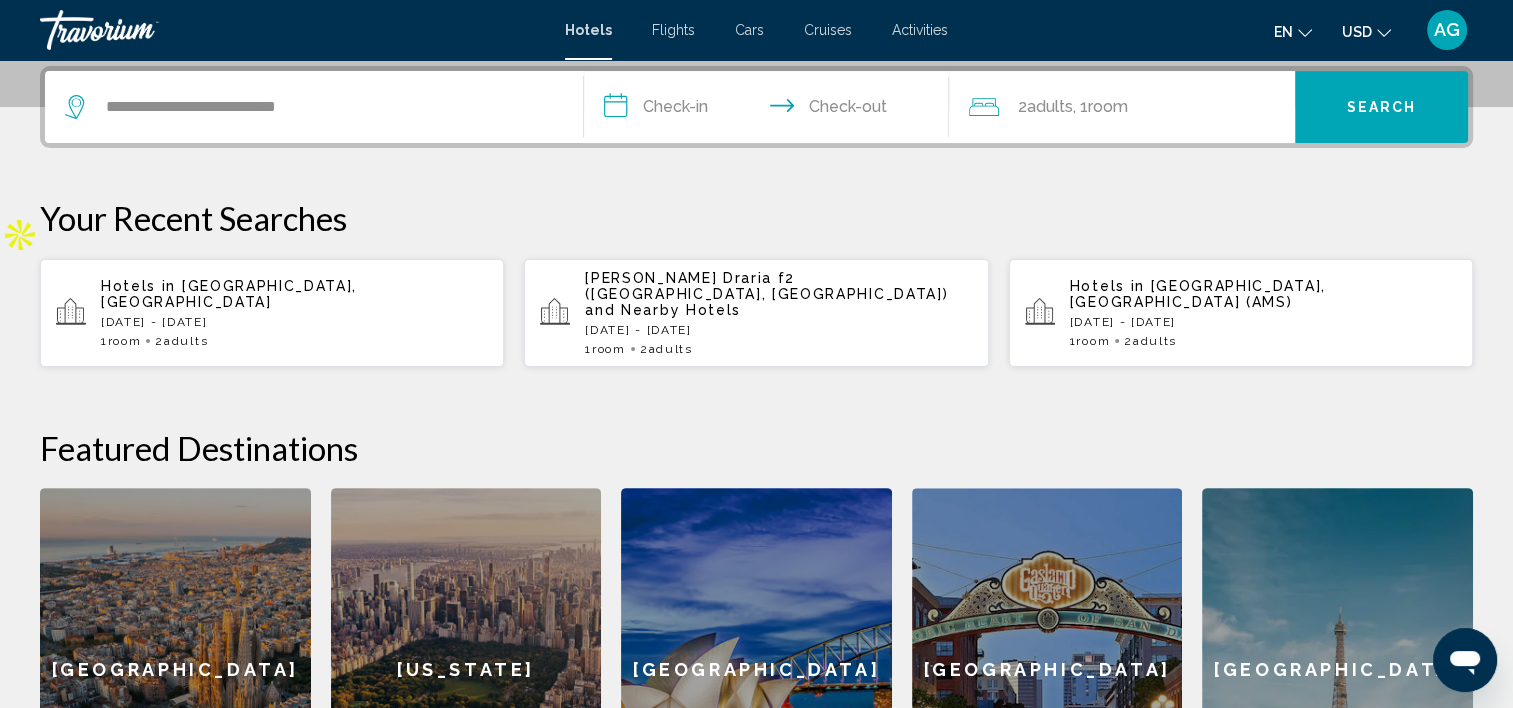 click on "**********" at bounding box center (771, 110) 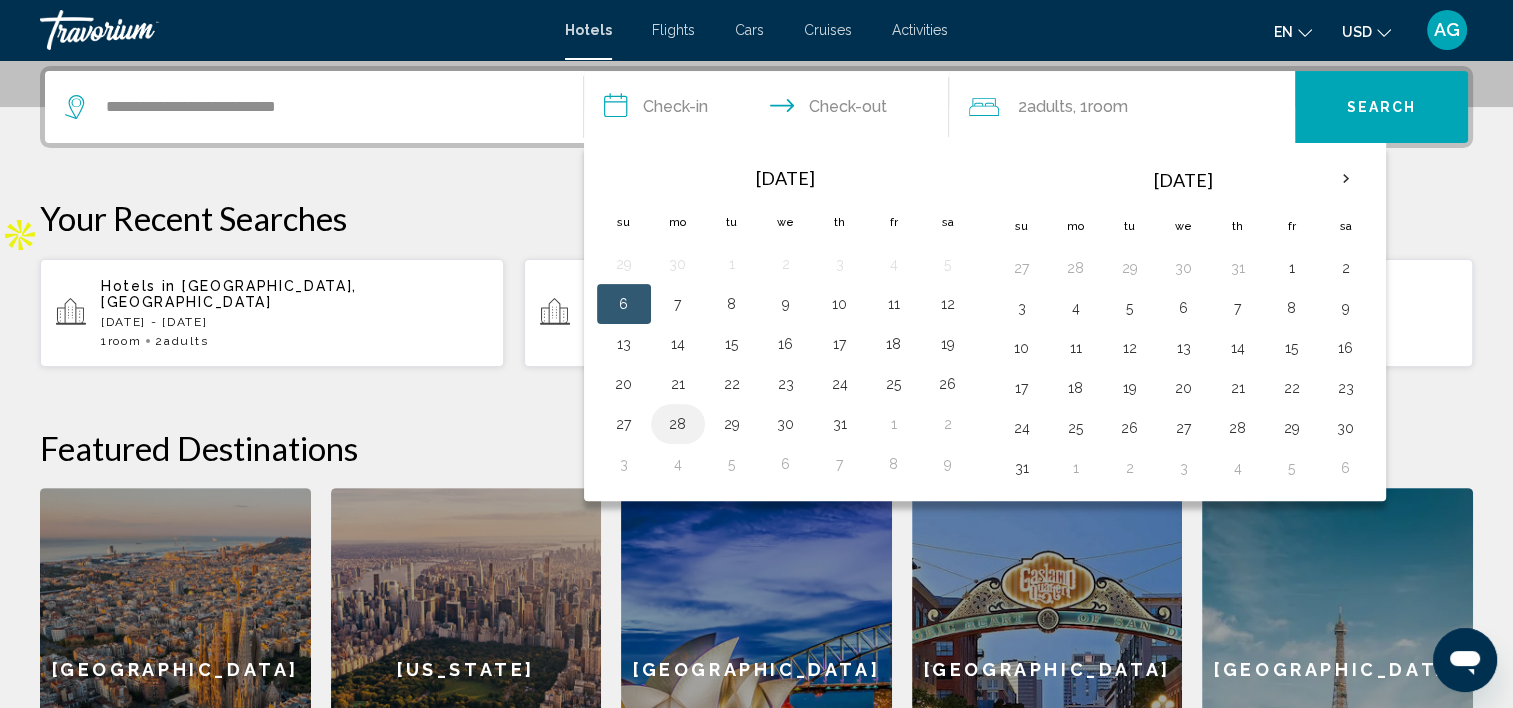 click on "28" at bounding box center (678, 424) 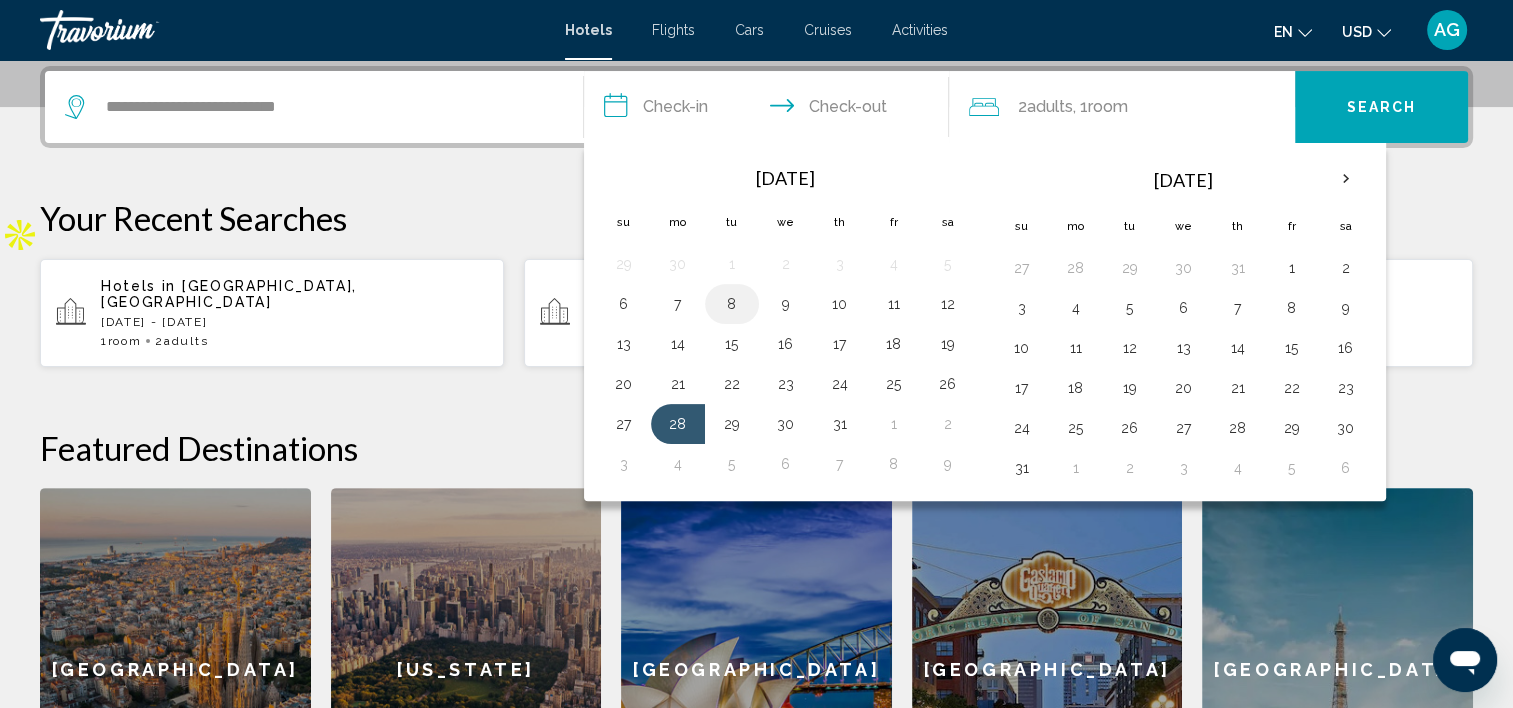 click on "8" at bounding box center (732, 304) 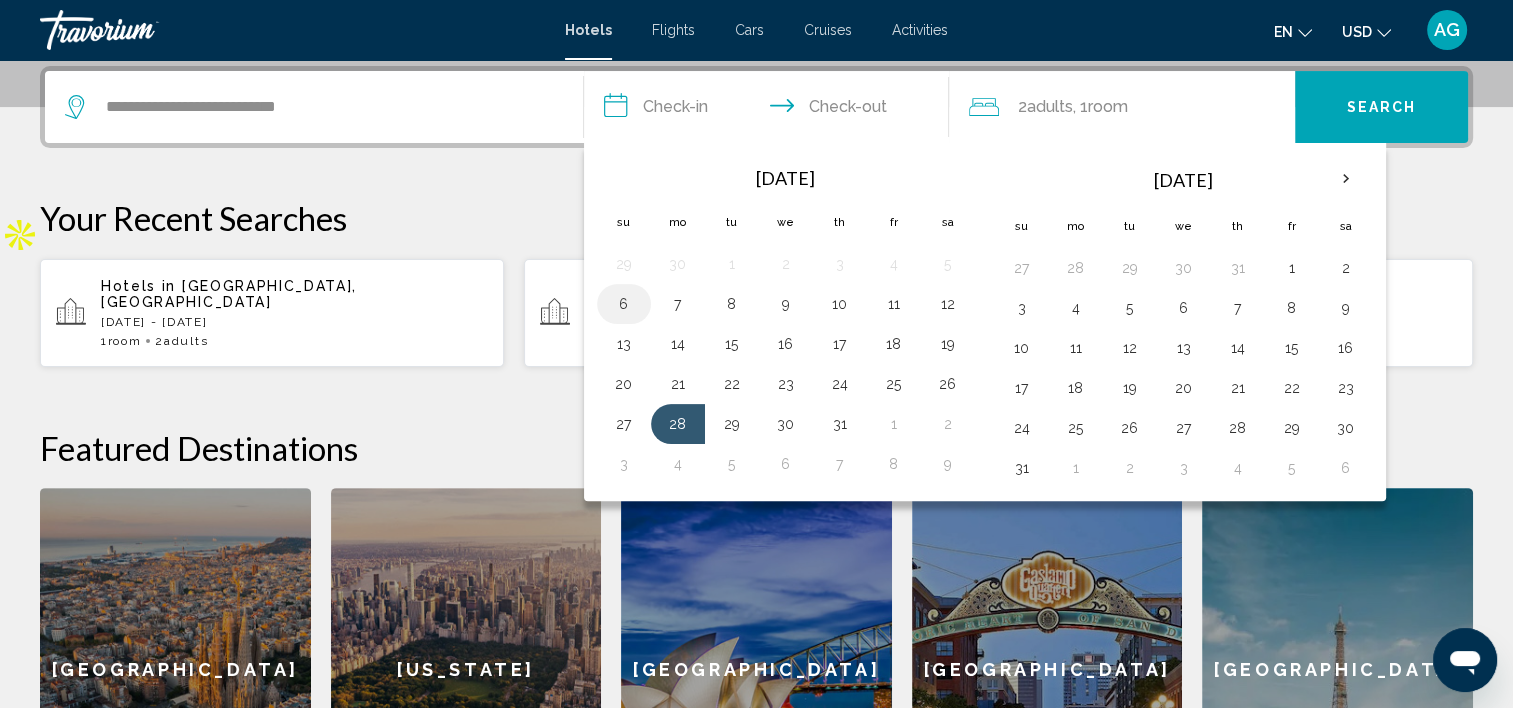 click on "6" at bounding box center (624, 304) 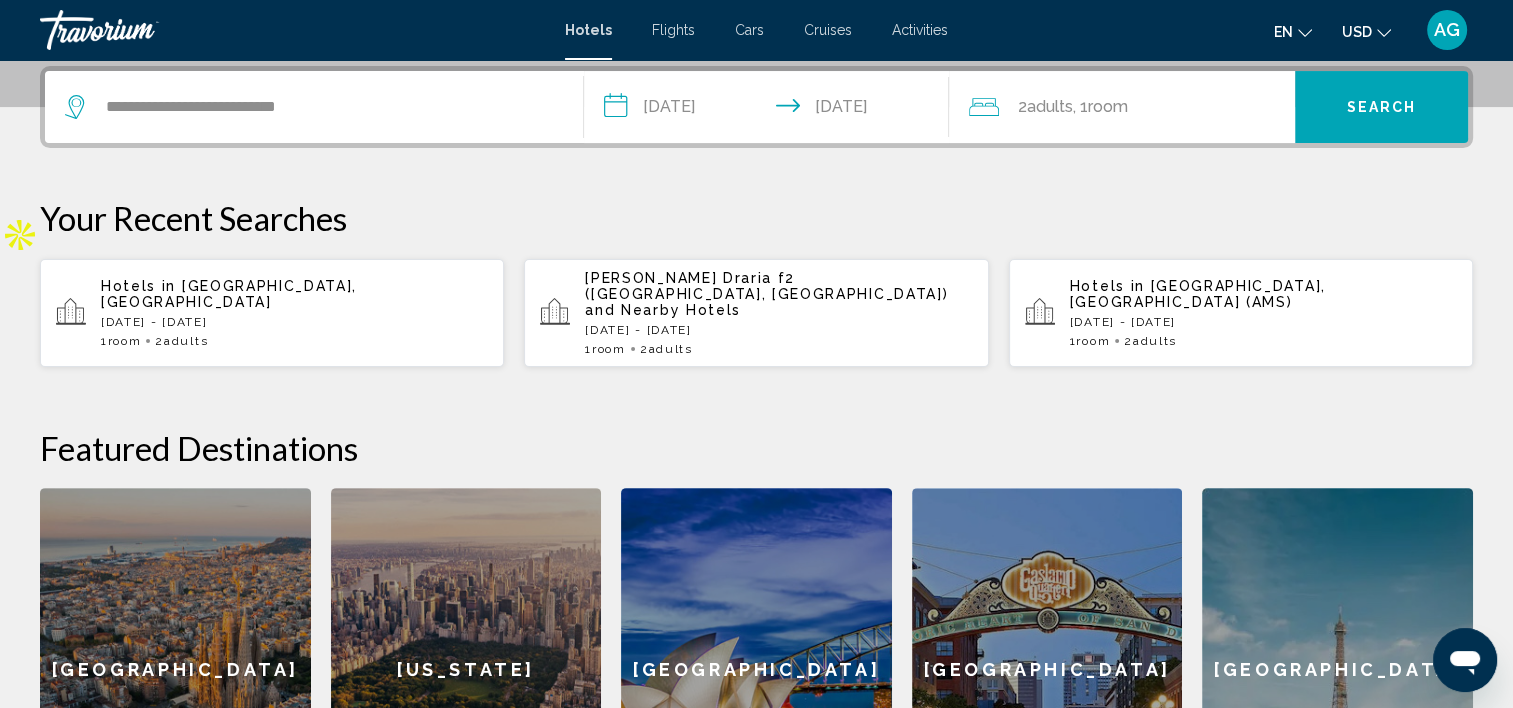click on "**********" at bounding box center (771, 110) 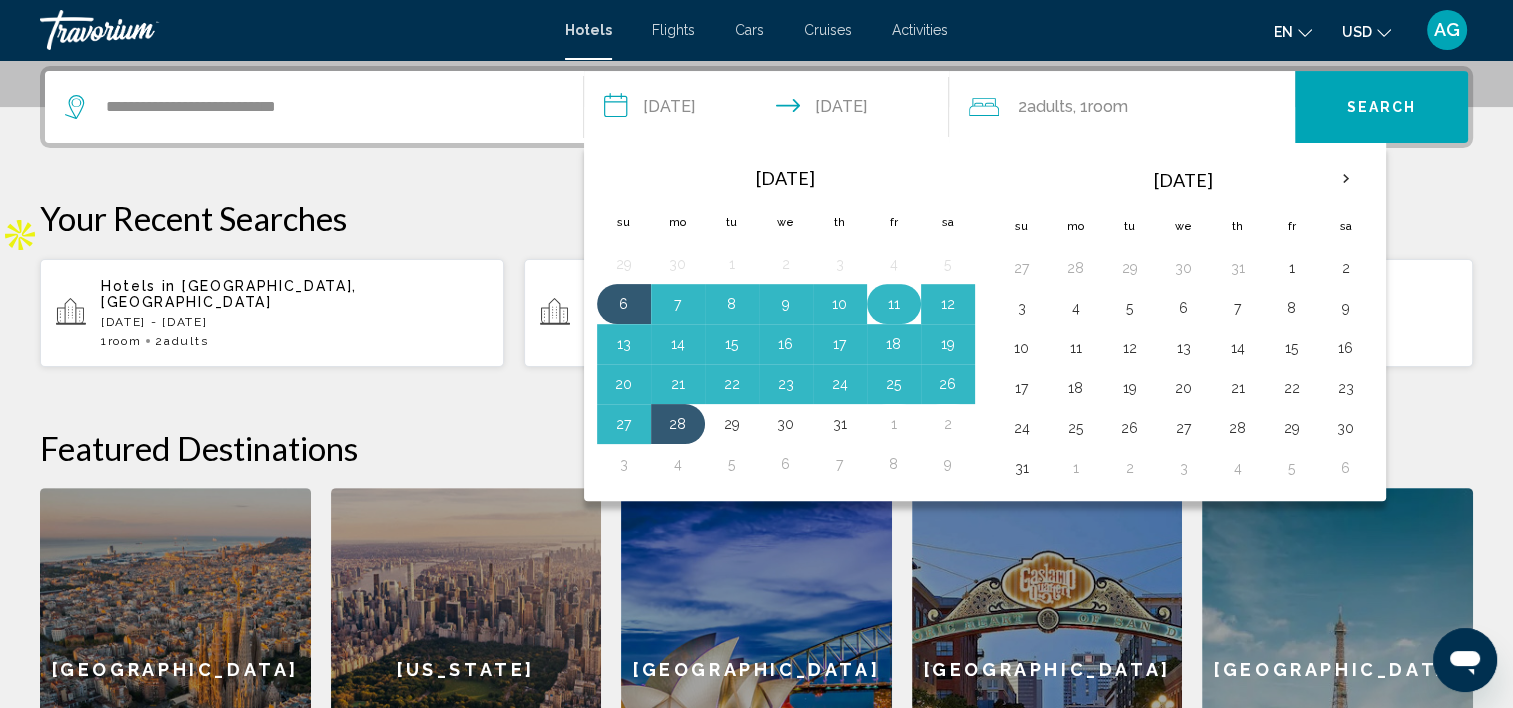 click on "11" at bounding box center (894, 304) 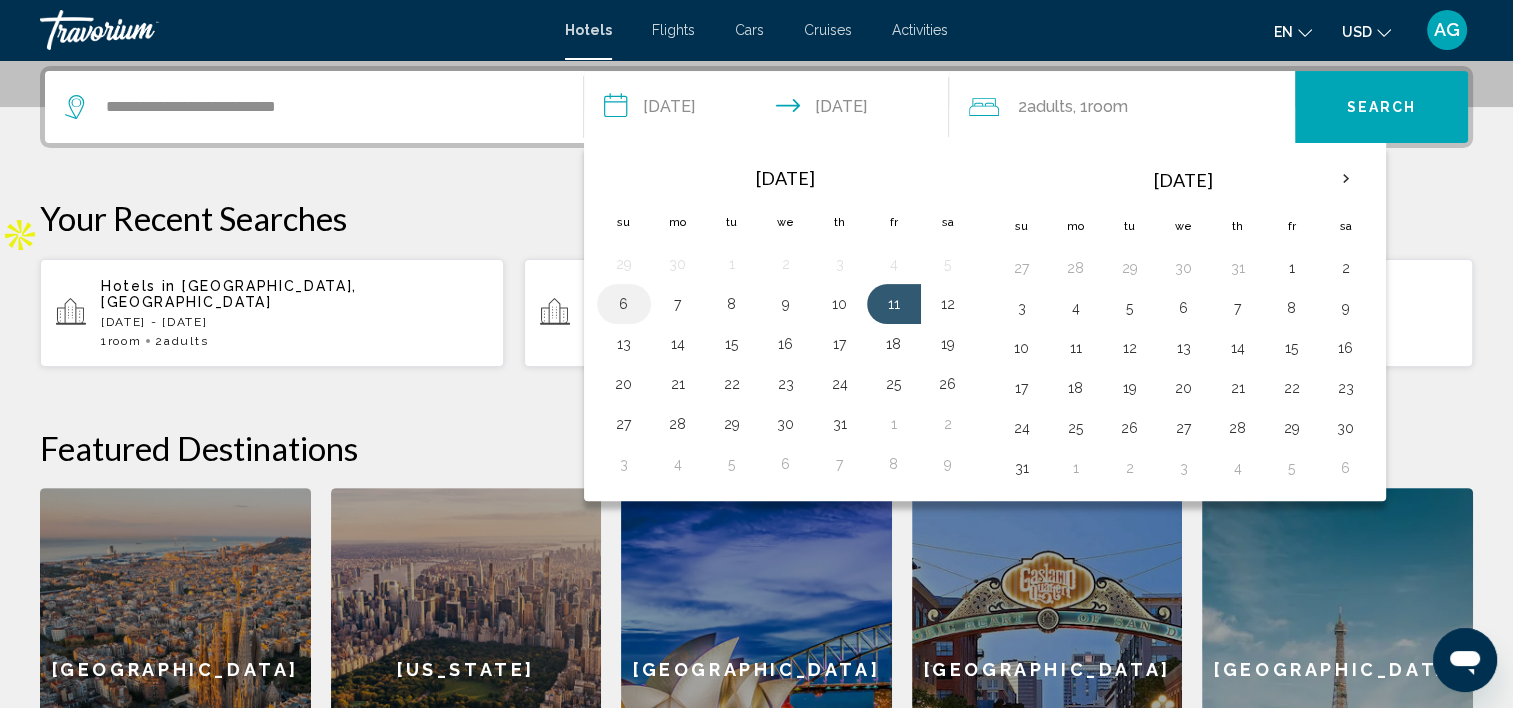 click on "6" at bounding box center (624, 304) 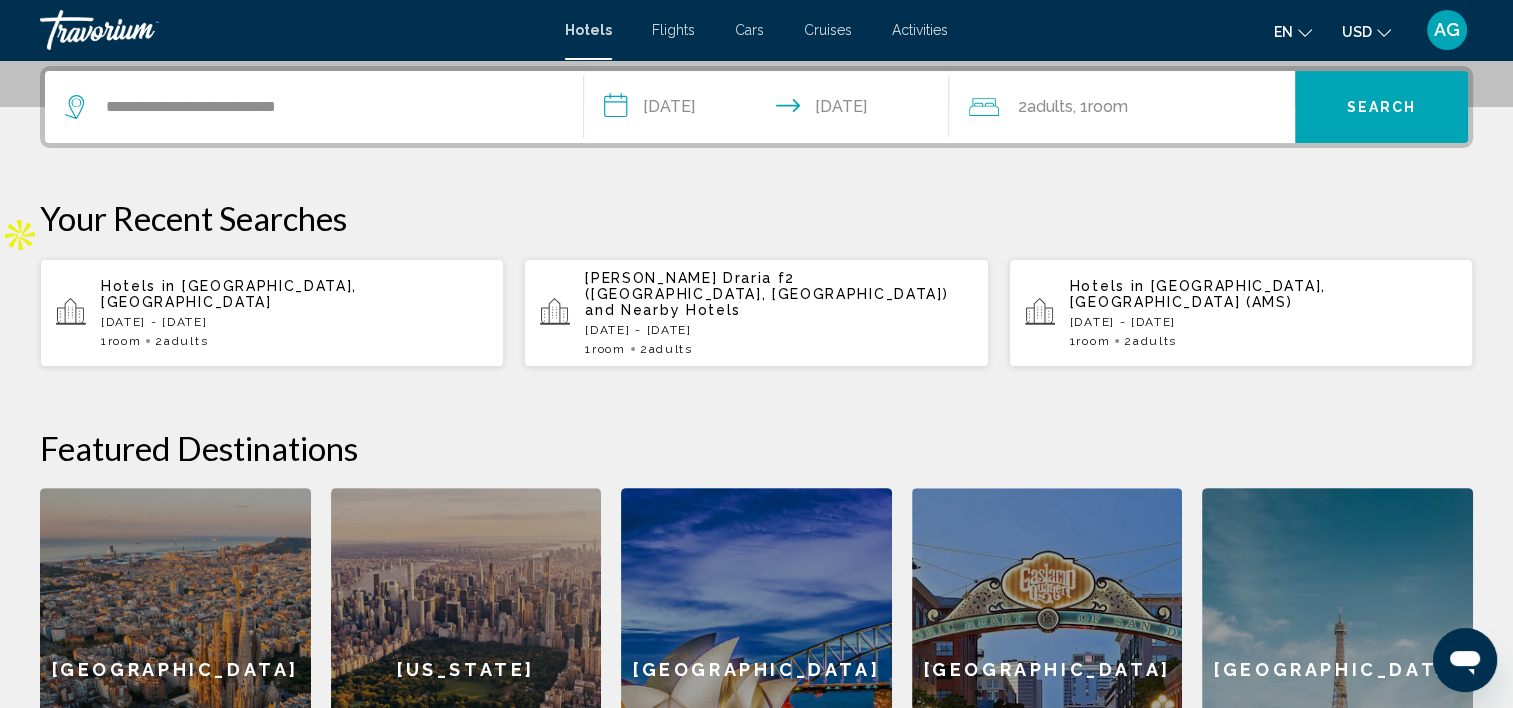 click on "**********" at bounding box center [771, 110] 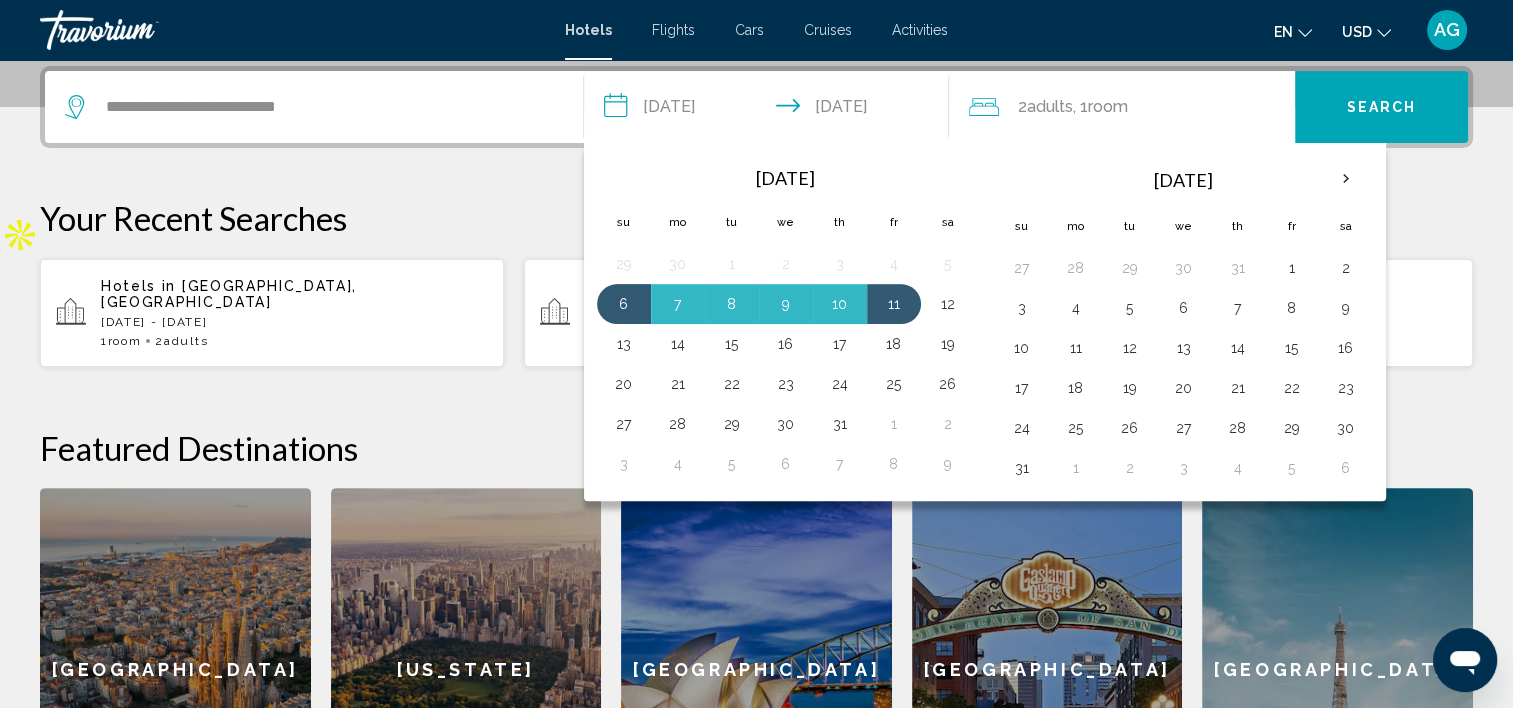 click on "Search" at bounding box center (1381, 107) 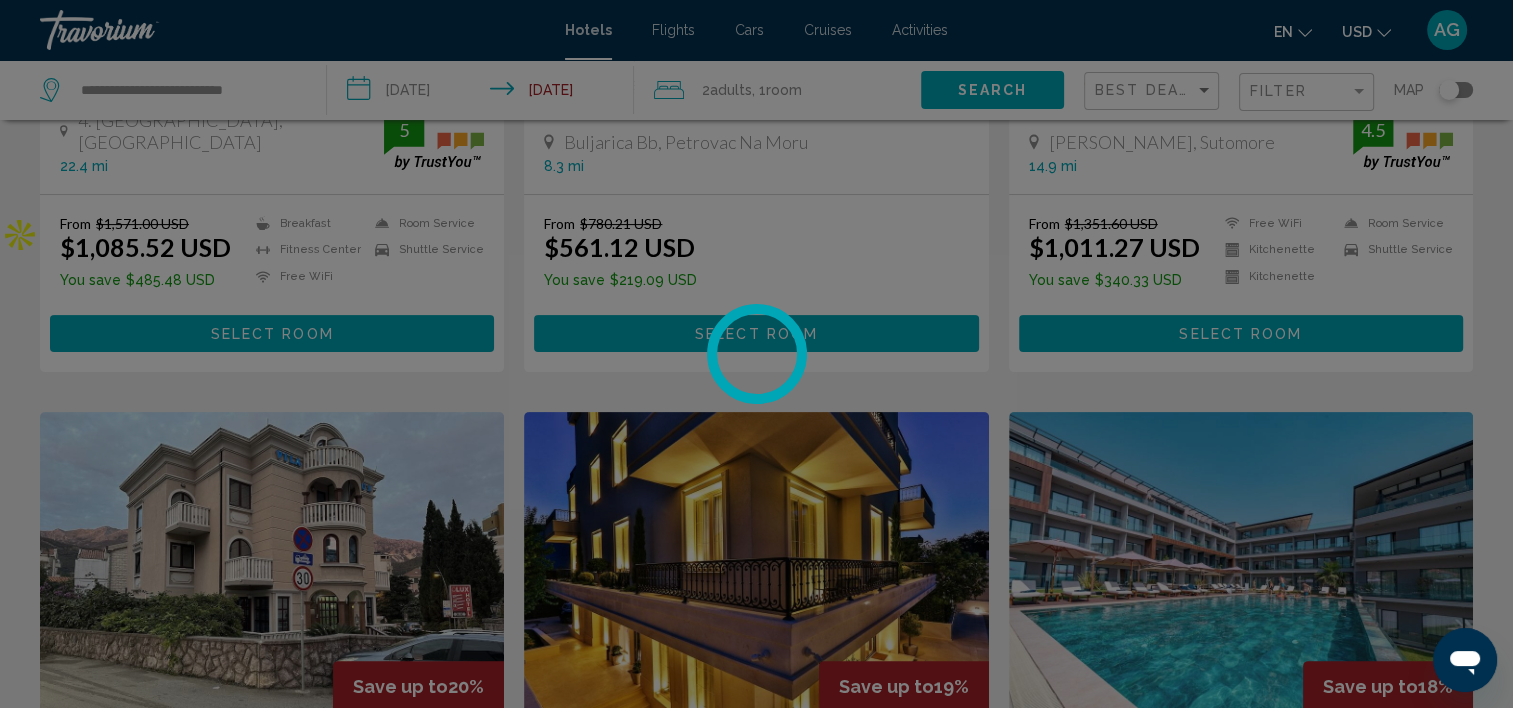 scroll, scrollTop: 0, scrollLeft: 0, axis: both 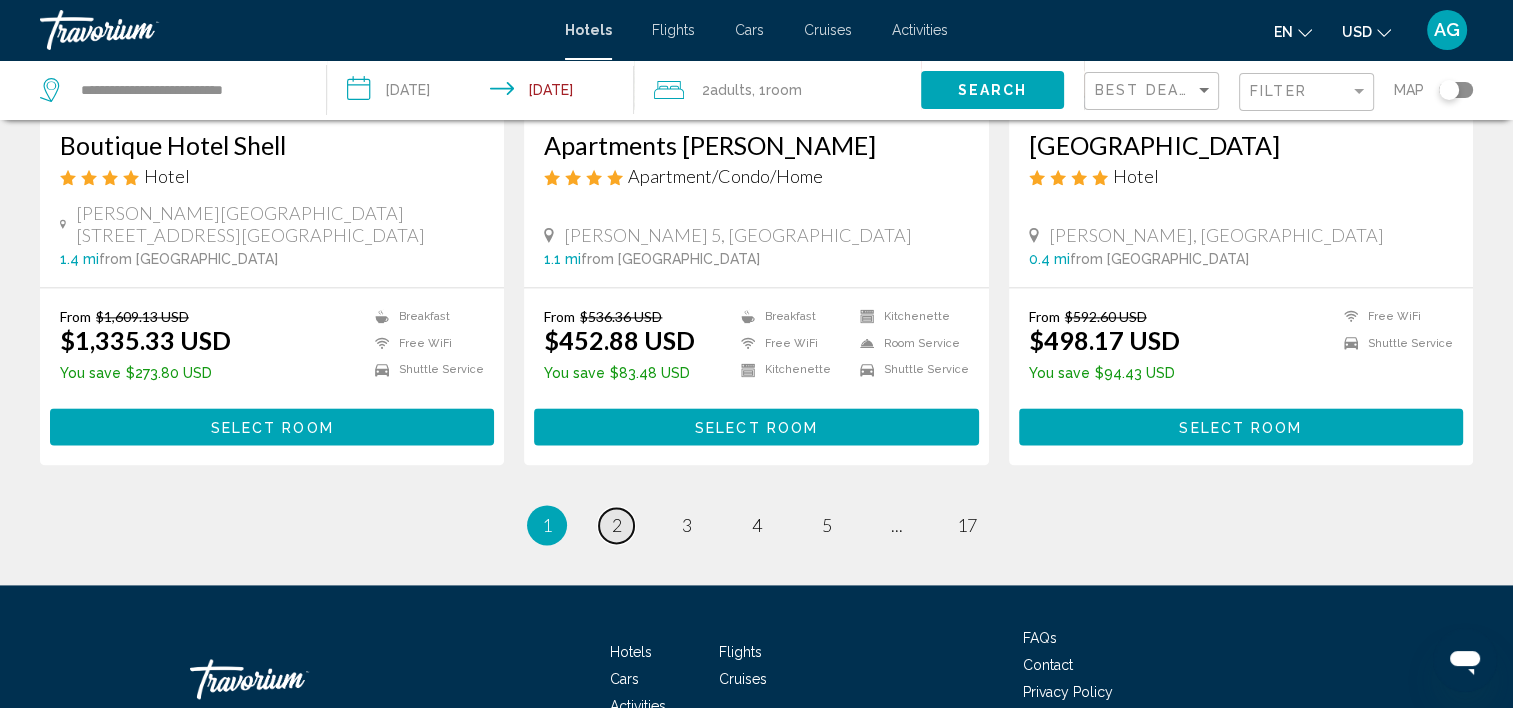 click on "page  2" at bounding box center (616, 525) 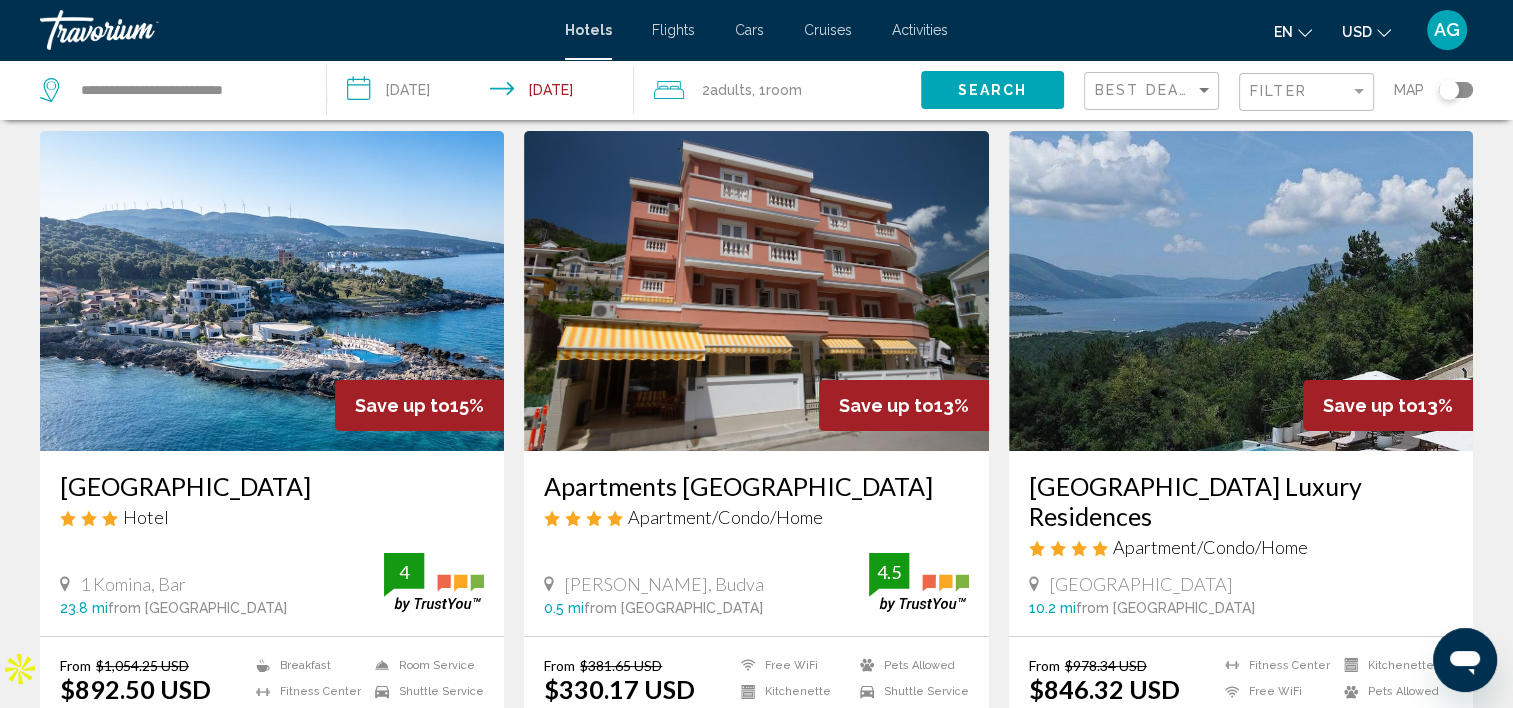 scroll, scrollTop: 0, scrollLeft: 0, axis: both 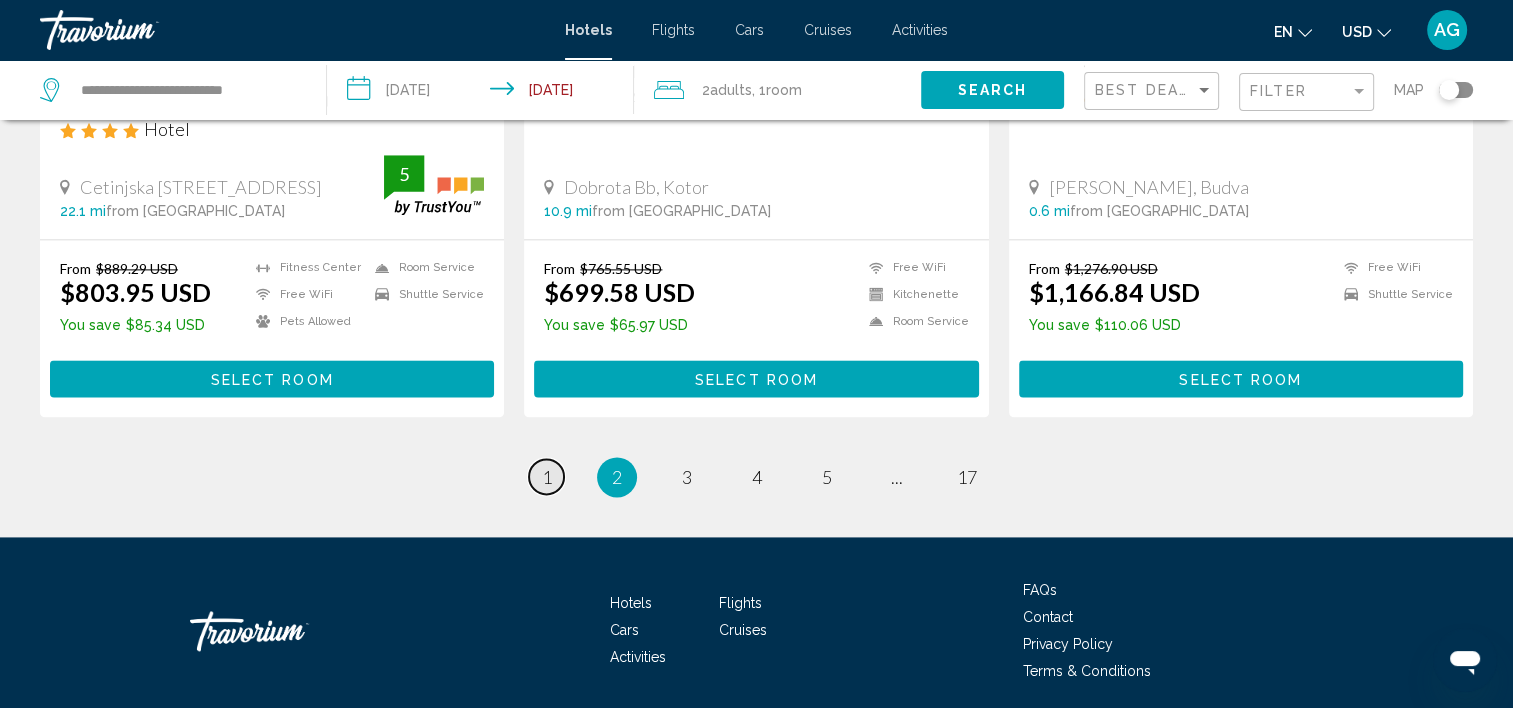 click on "page  1" at bounding box center [546, 476] 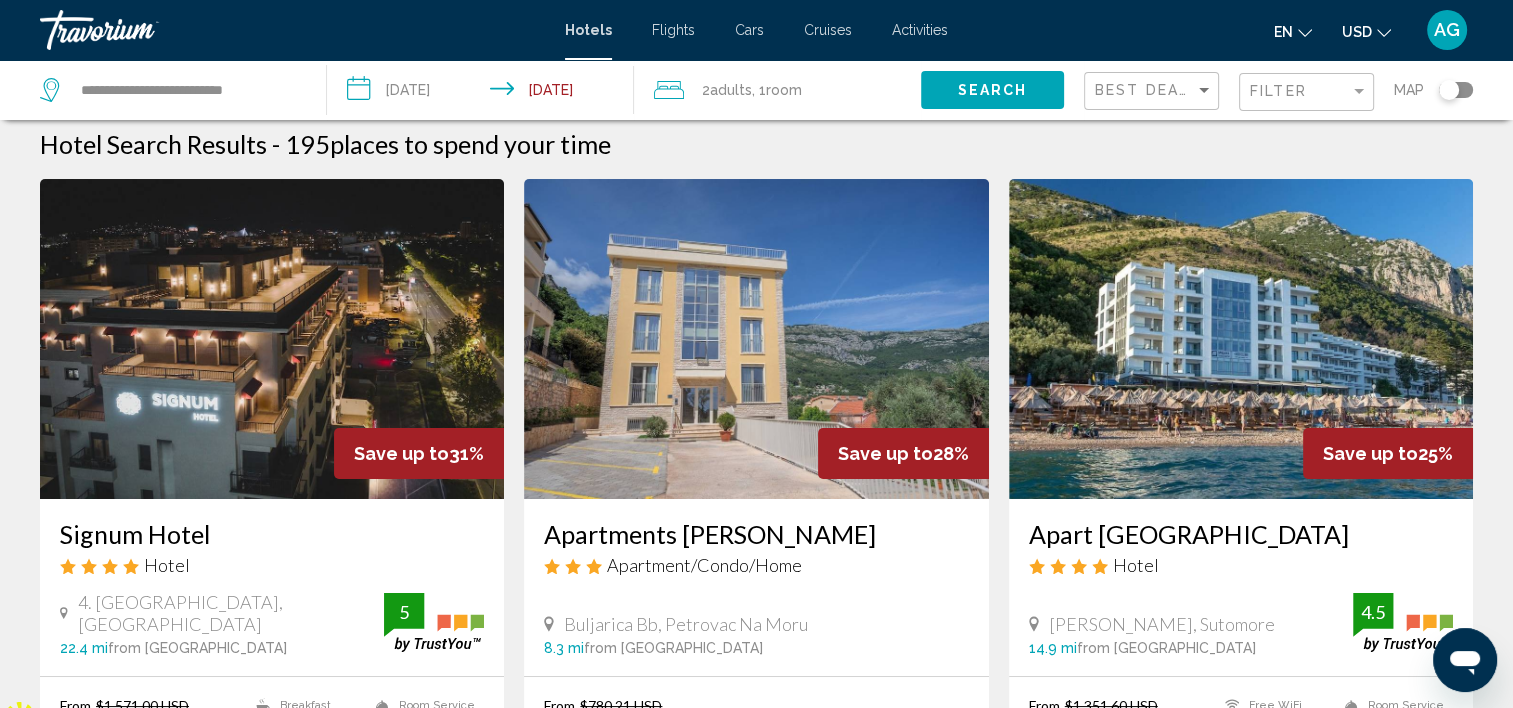scroll, scrollTop: 0, scrollLeft: 0, axis: both 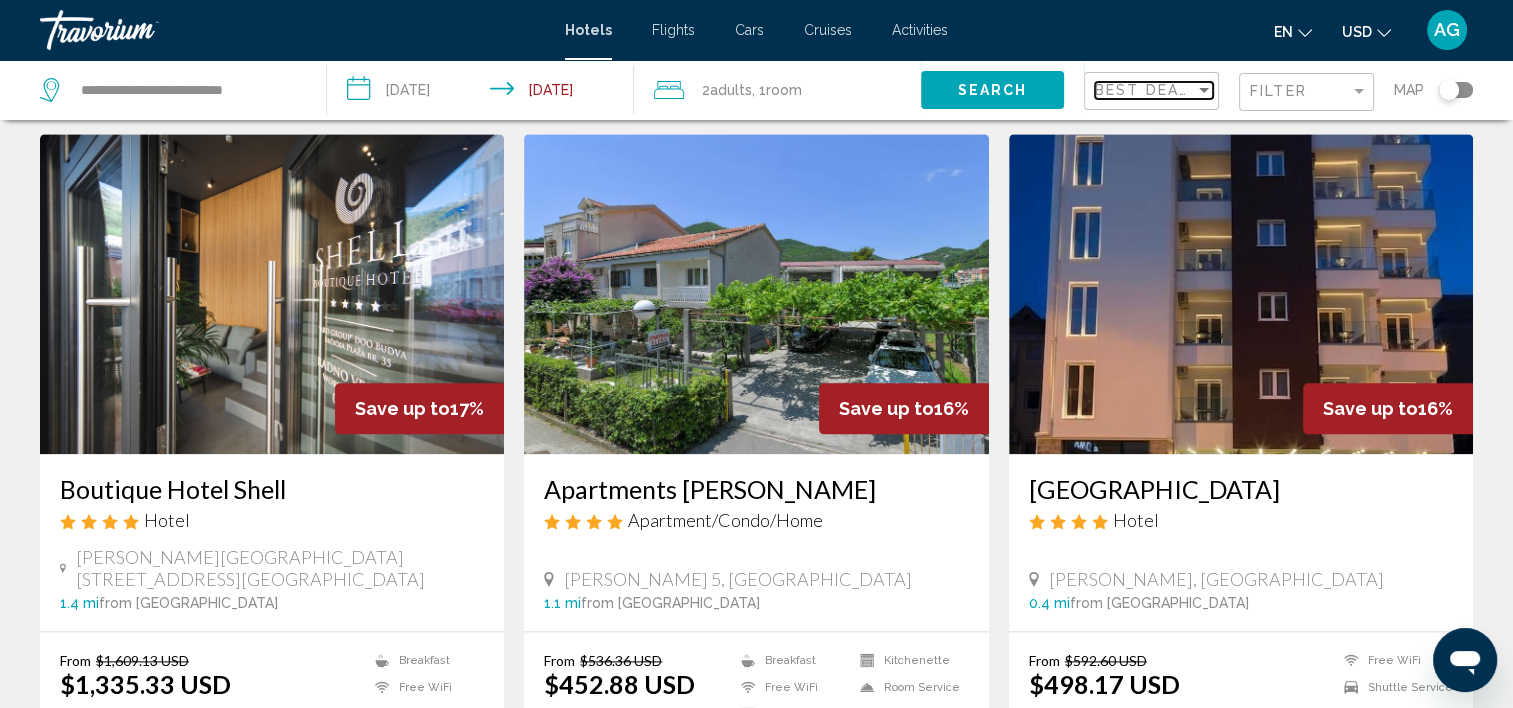 click on "Best Deals" at bounding box center [1147, 90] 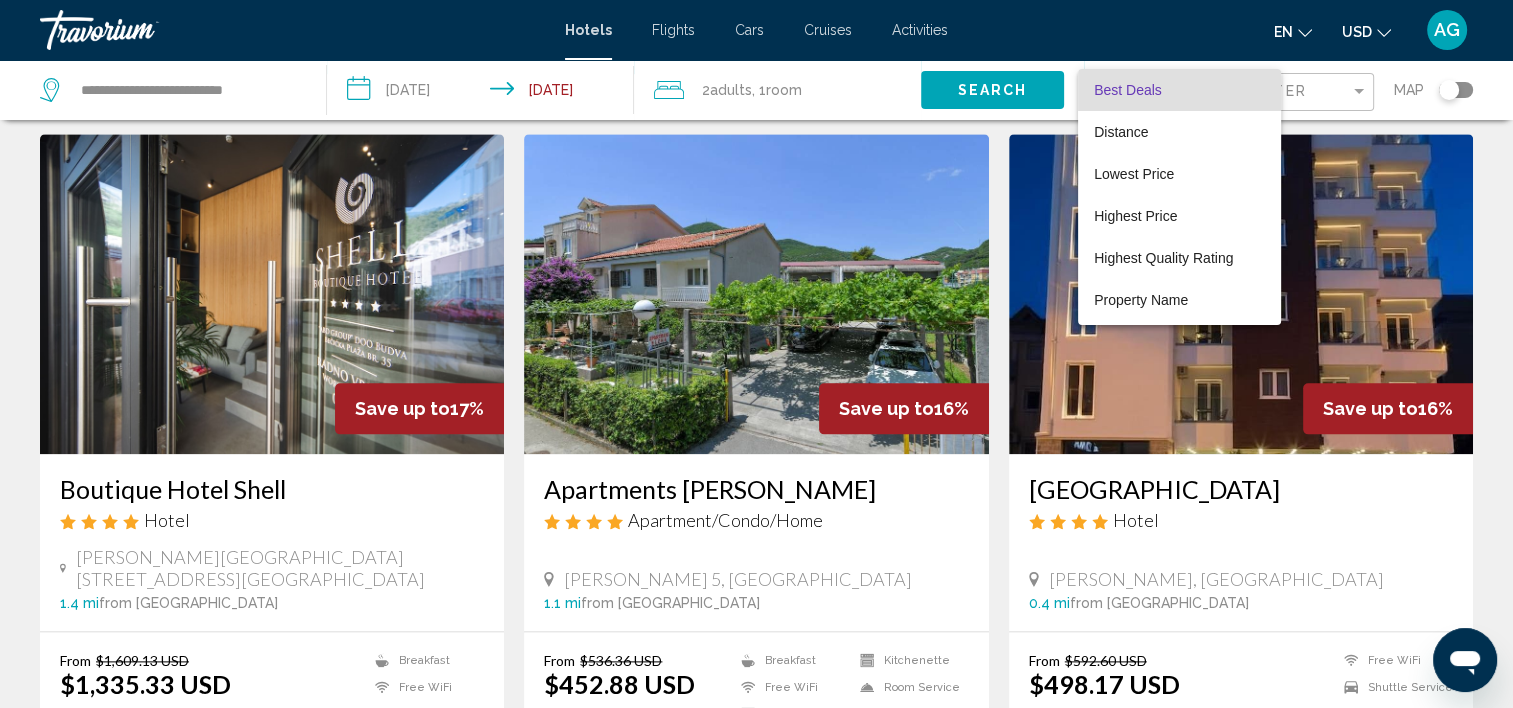 click on "Best Deals" at bounding box center (1128, 90) 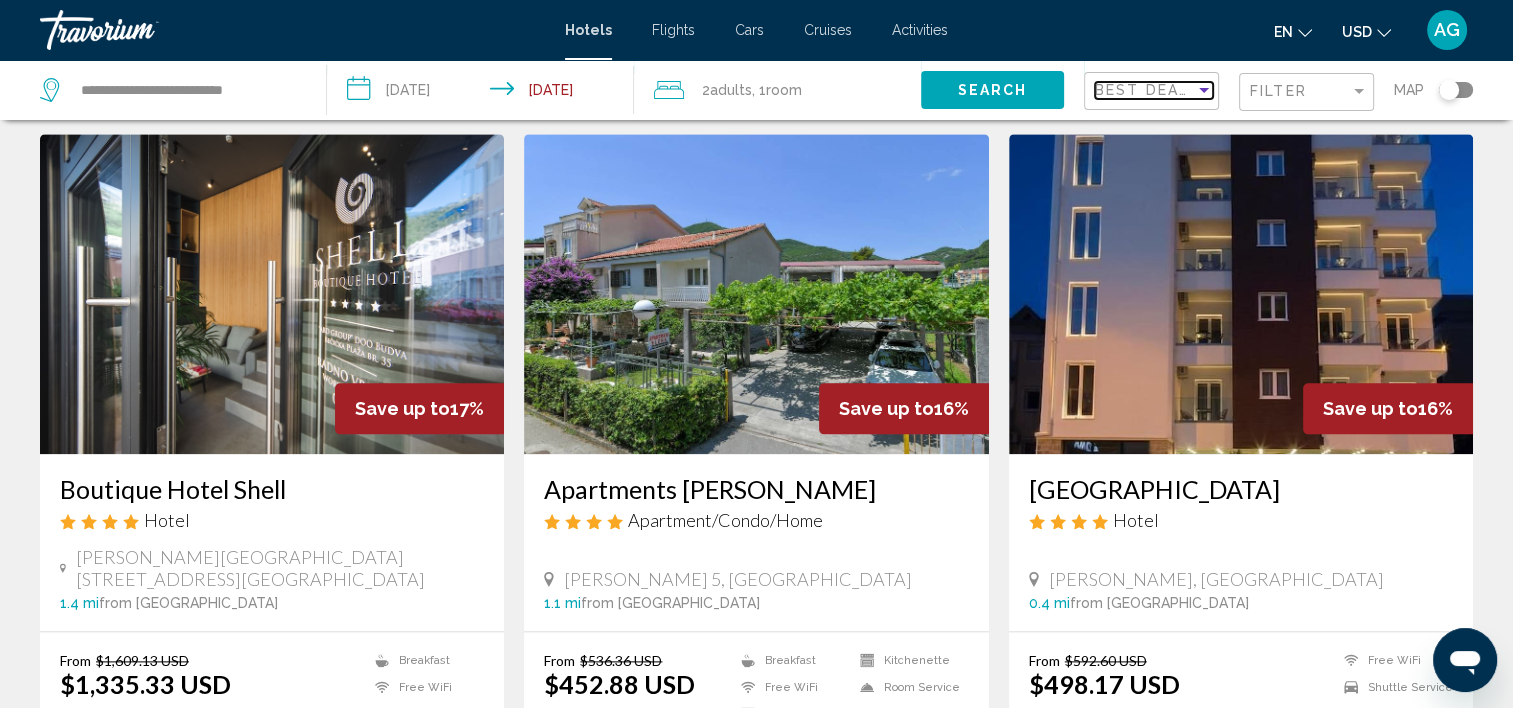 scroll, scrollTop: 2640, scrollLeft: 0, axis: vertical 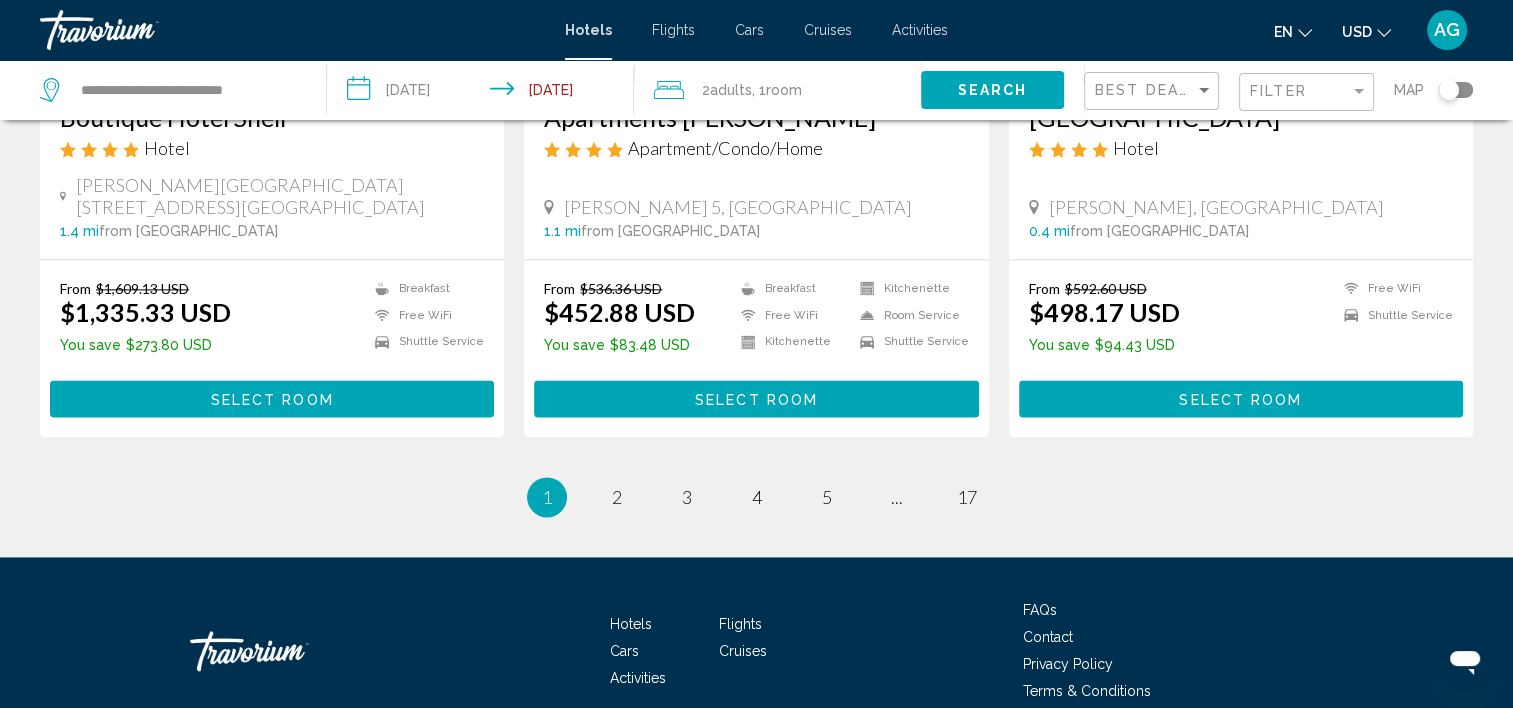 click on "1 / 17  You're on page  1 page  2 page  3 page  4 page  5 page  ... page  17" at bounding box center [756, 497] 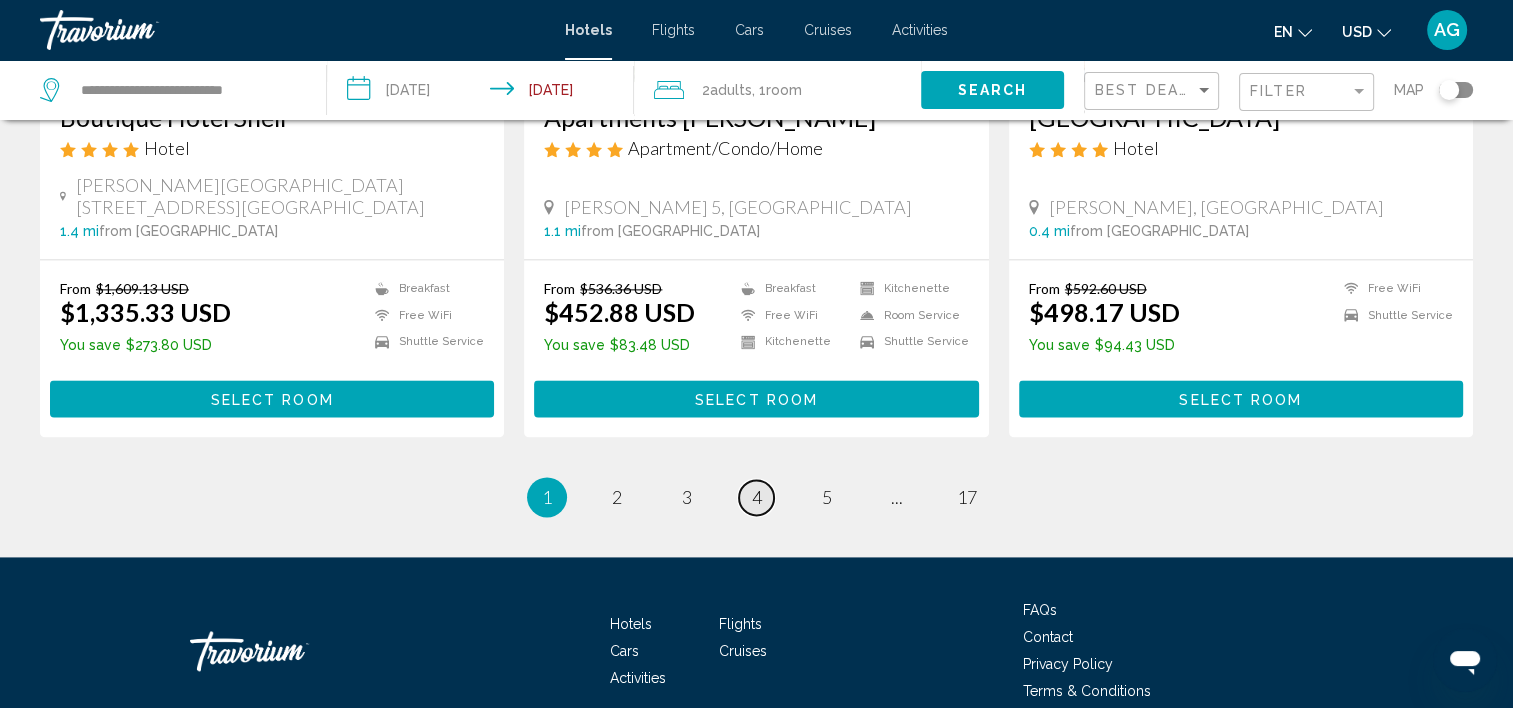 click on "page  4" at bounding box center (756, 497) 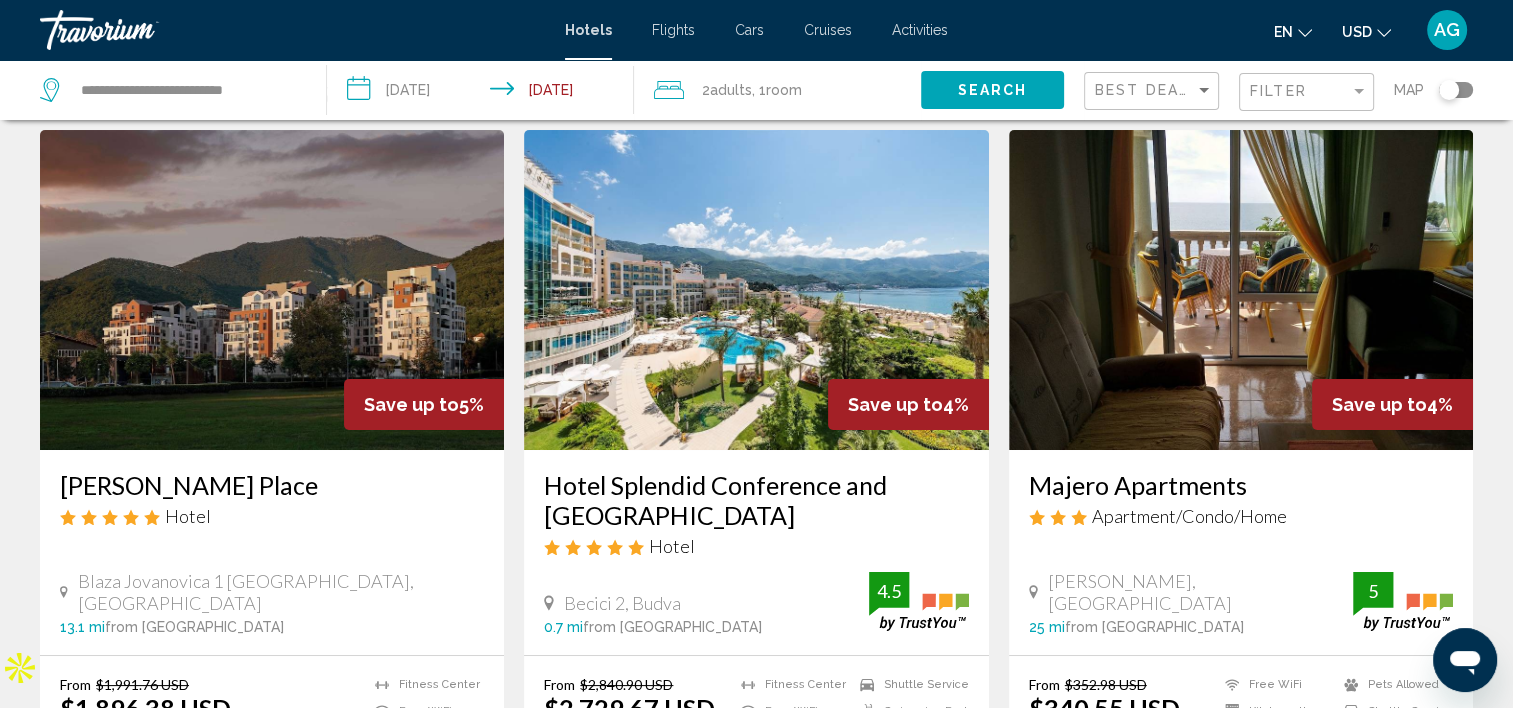 scroll, scrollTop: 0, scrollLeft: 0, axis: both 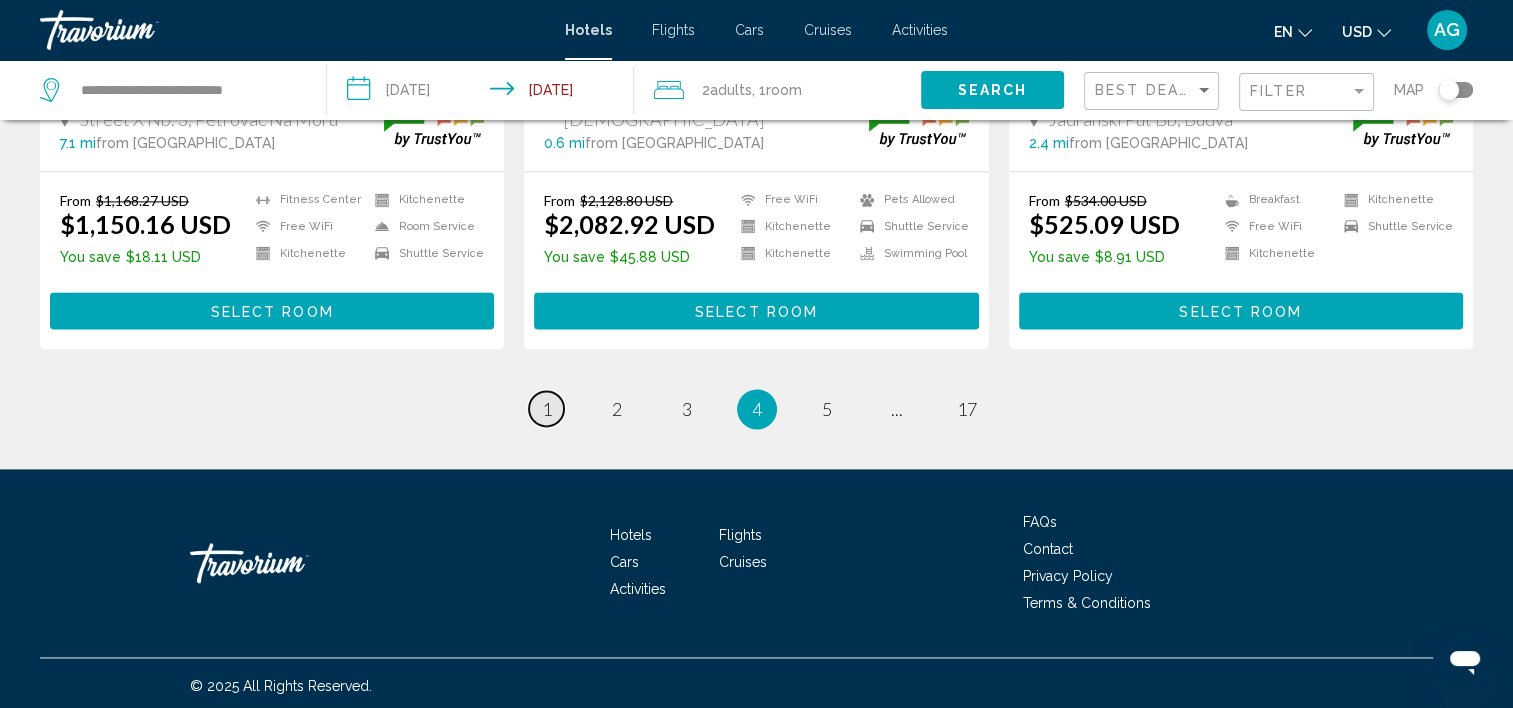 click on "page  1" at bounding box center (546, 408) 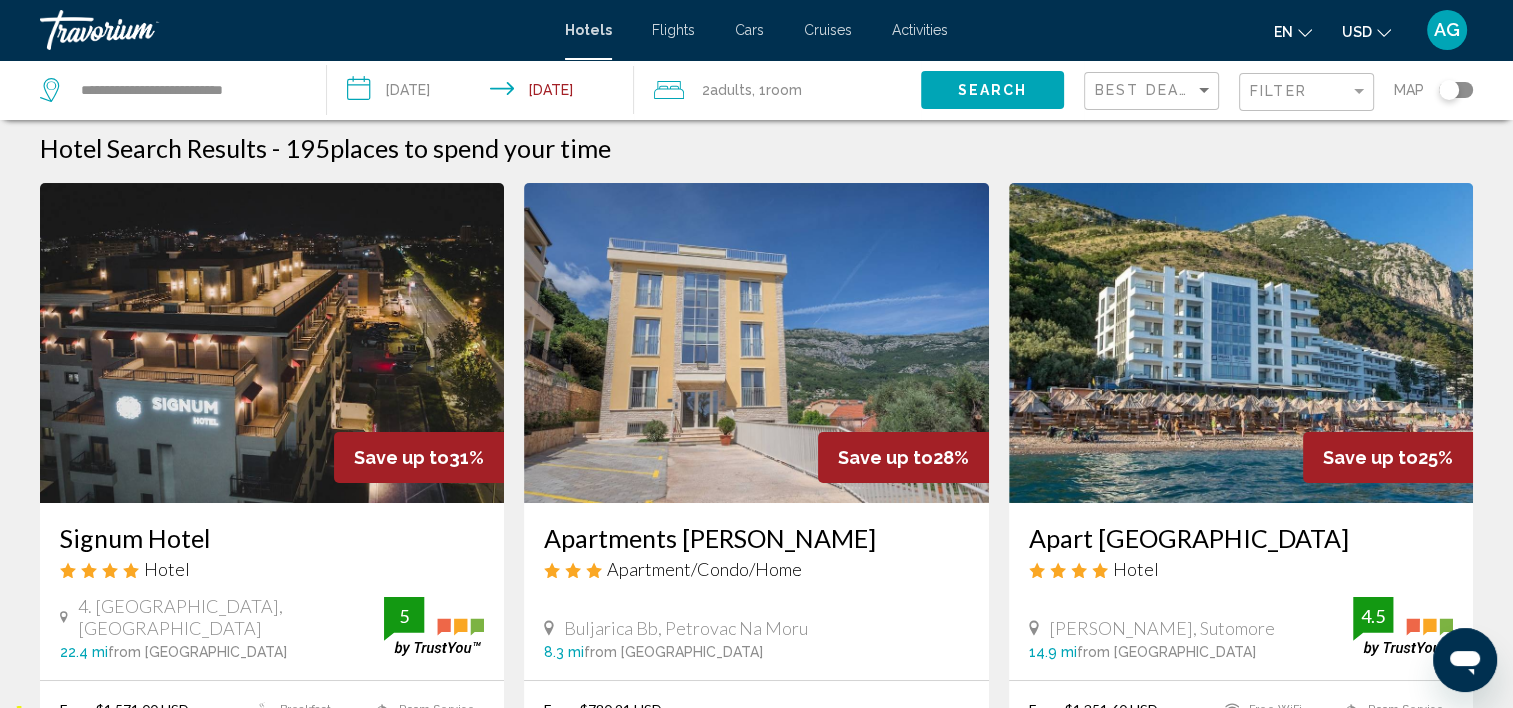 scroll, scrollTop: 0, scrollLeft: 0, axis: both 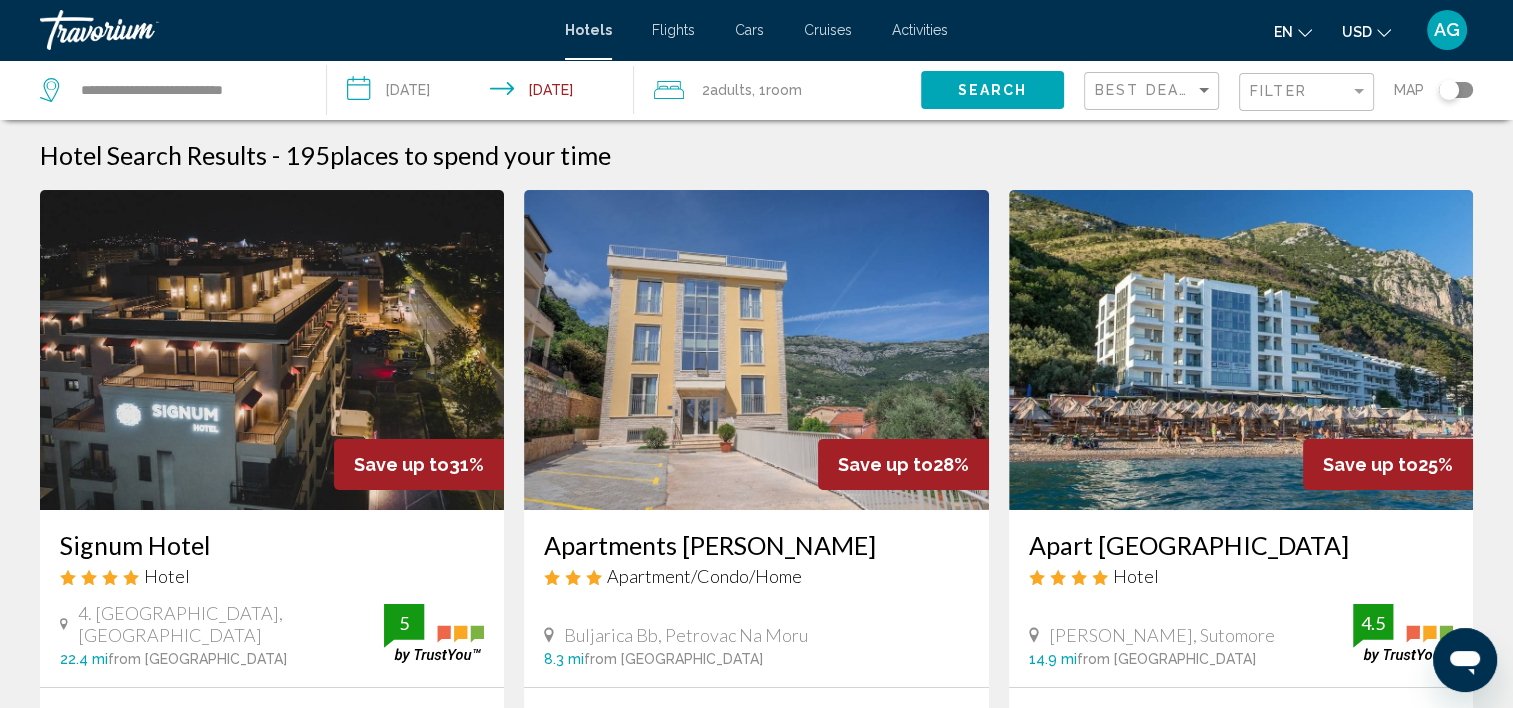drag, startPoint x: 48, startPoint y: 542, endPoint x: 216, endPoint y: 536, distance: 168.1071 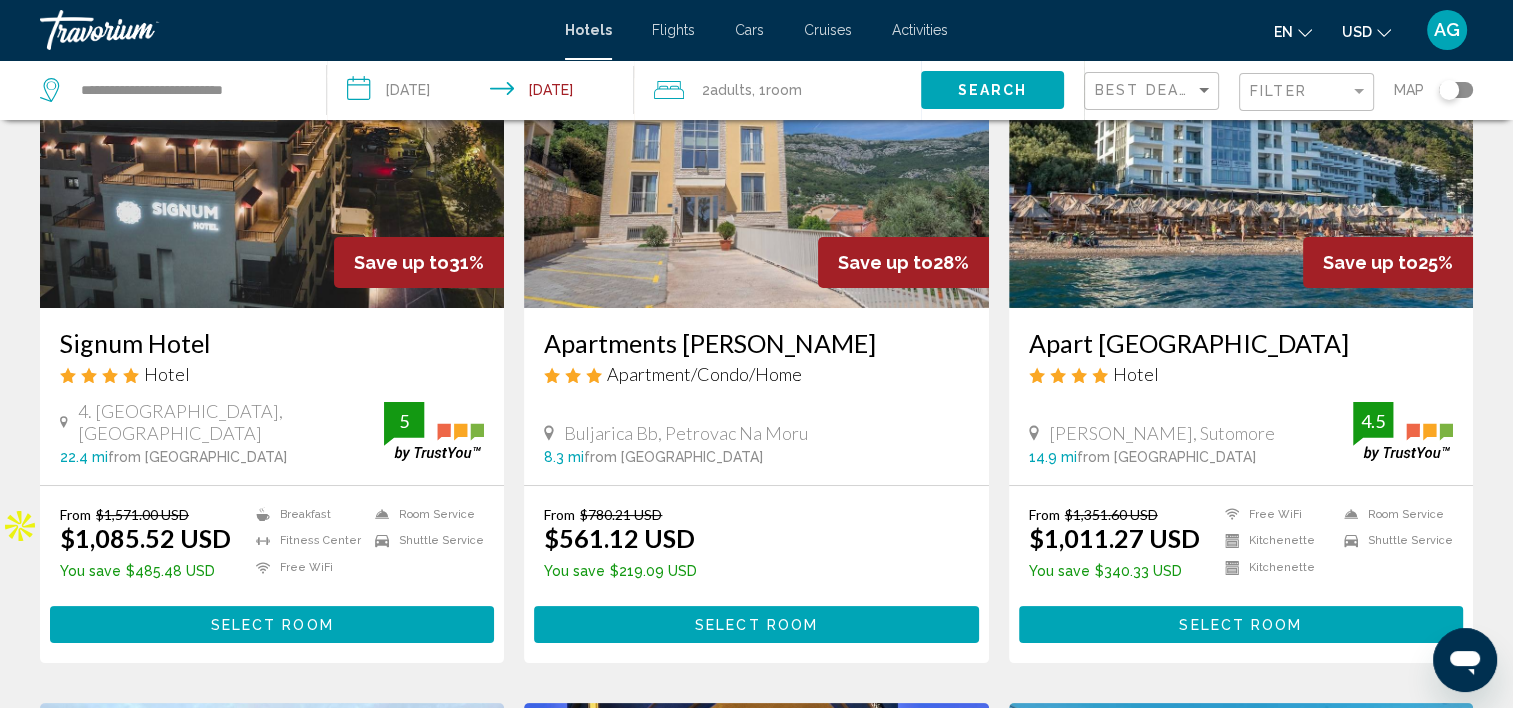 scroll, scrollTop: 227, scrollLeft: 0, axis: vertical 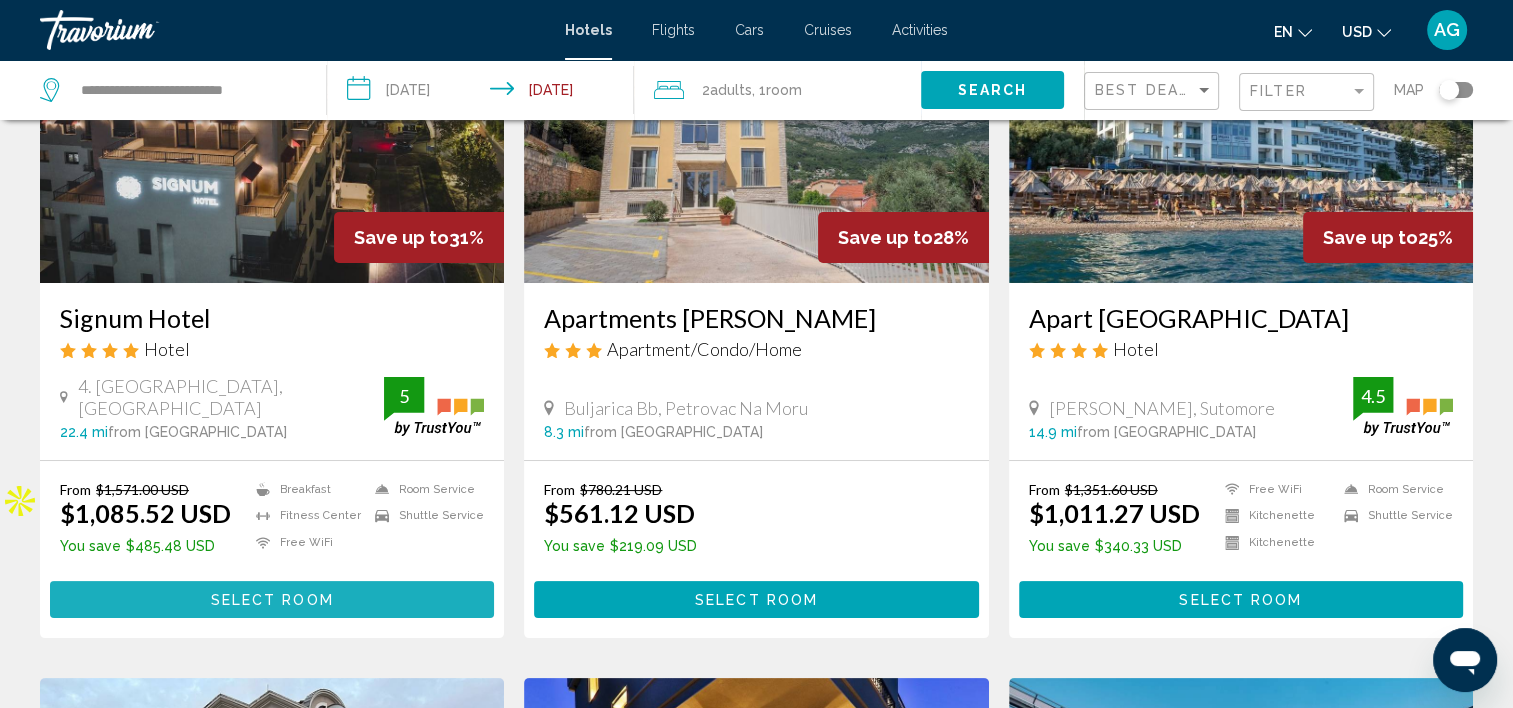 click on "Select Room" at bounding box center (272, 600) 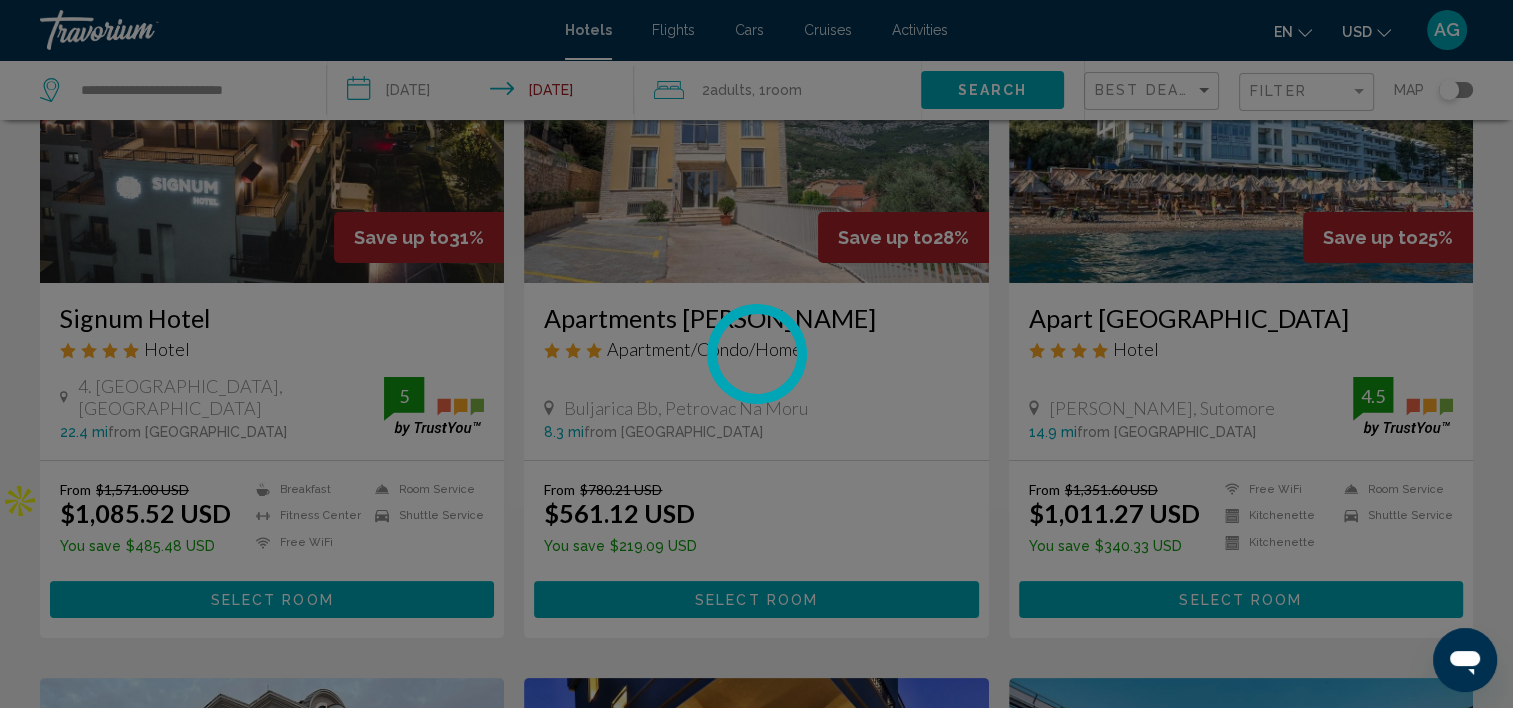 scroll, scrollTop: 5, scrollLeft: 0, axis: vertical 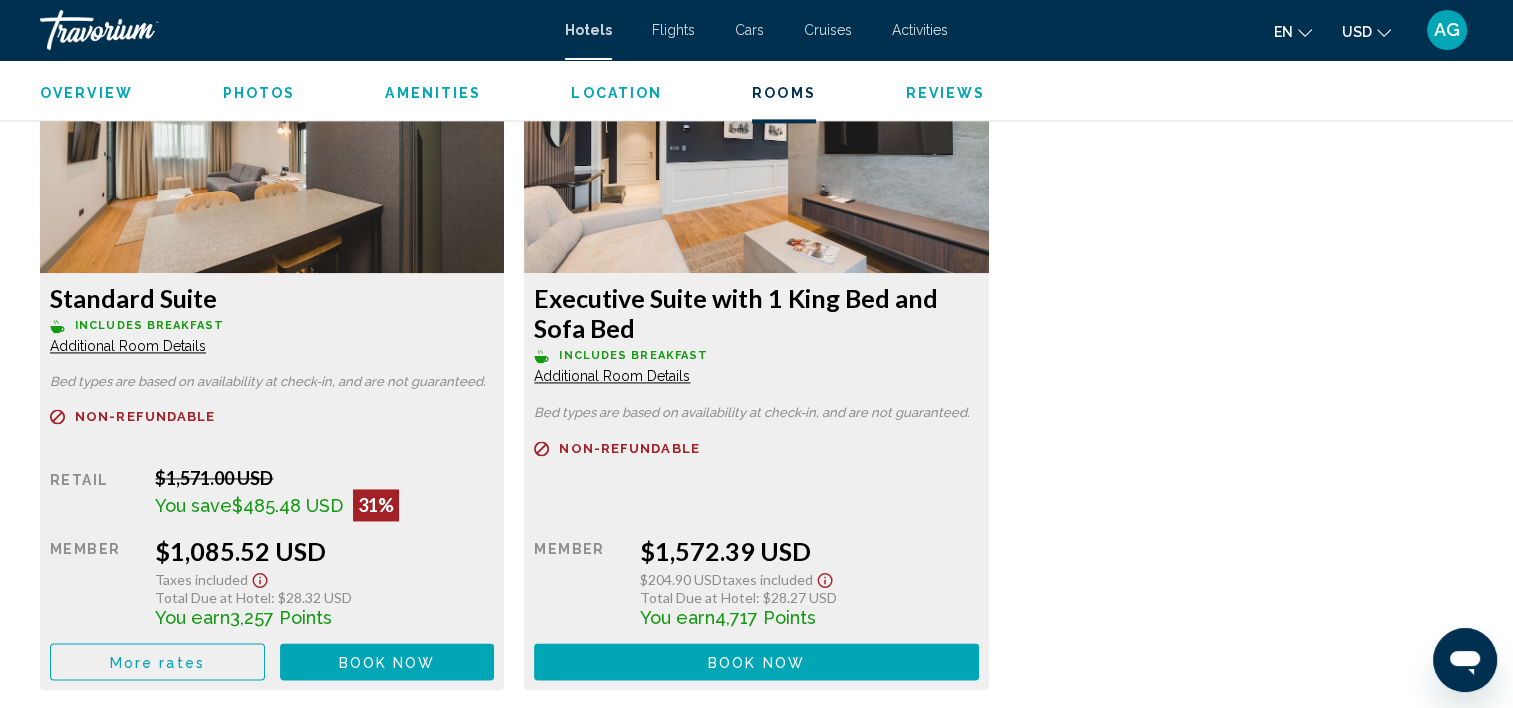 drag, startPoint x: 344, startPoint y: 562, endPoint x: 158, endPoint y: 542, distance: 187.07217 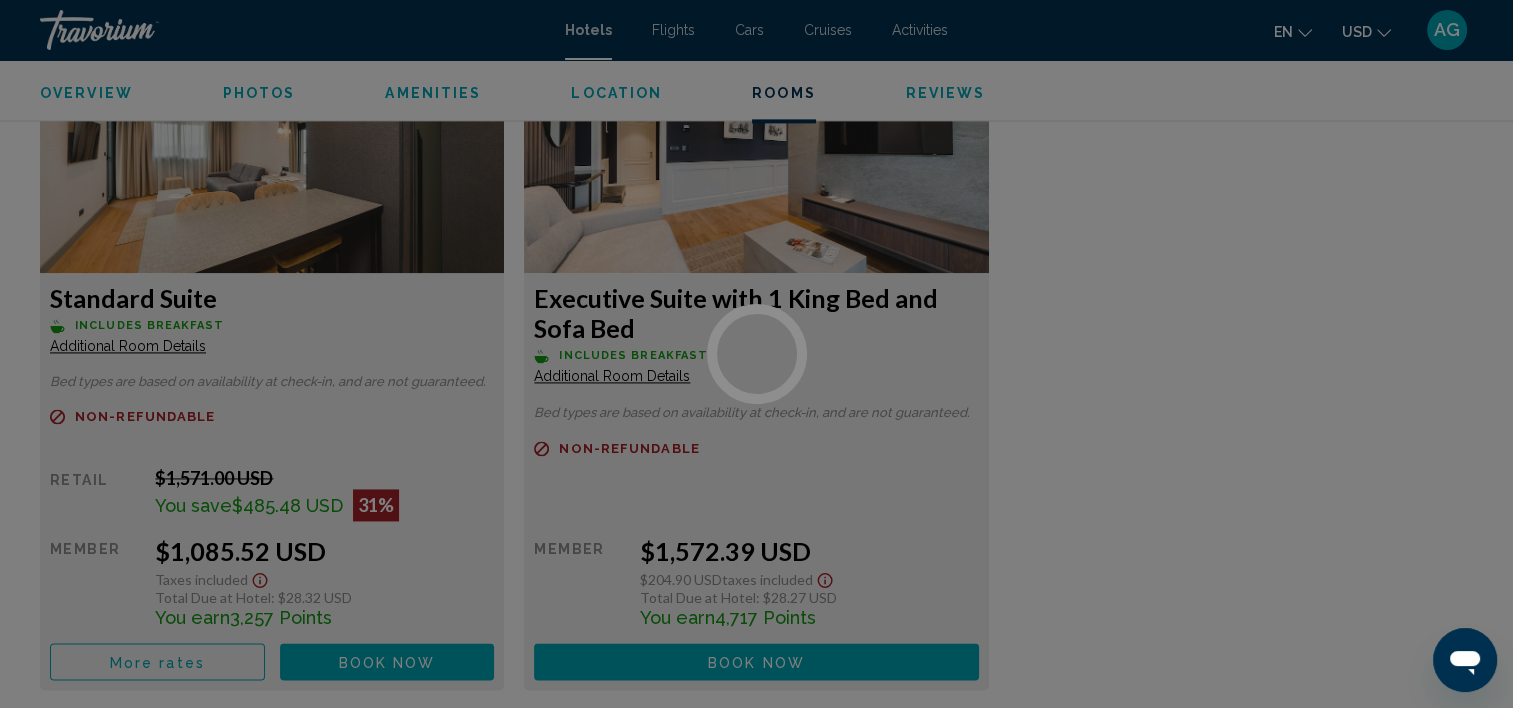 scroll, scrollTop: 0, scrollLeft: 0, axis: both 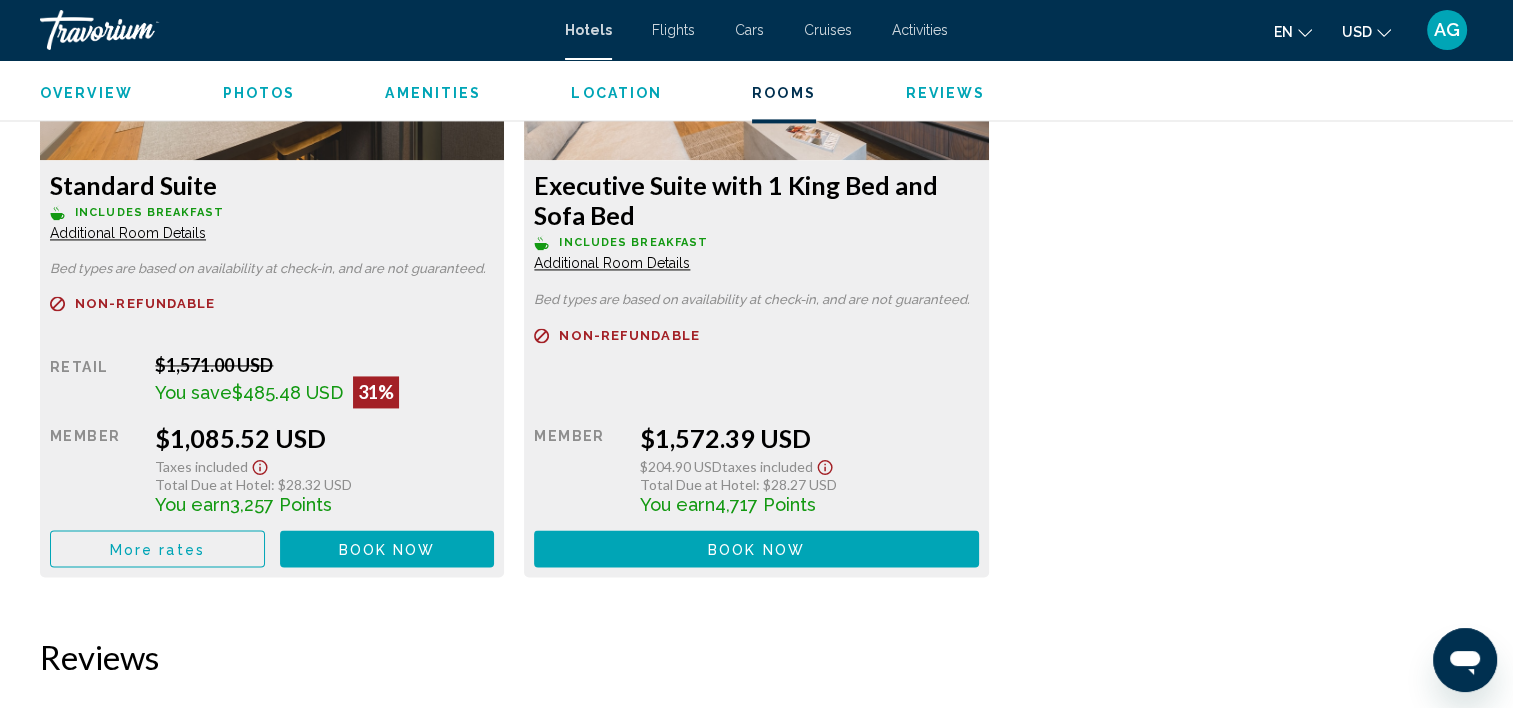click on "Location" at bounding box center [616, 93] 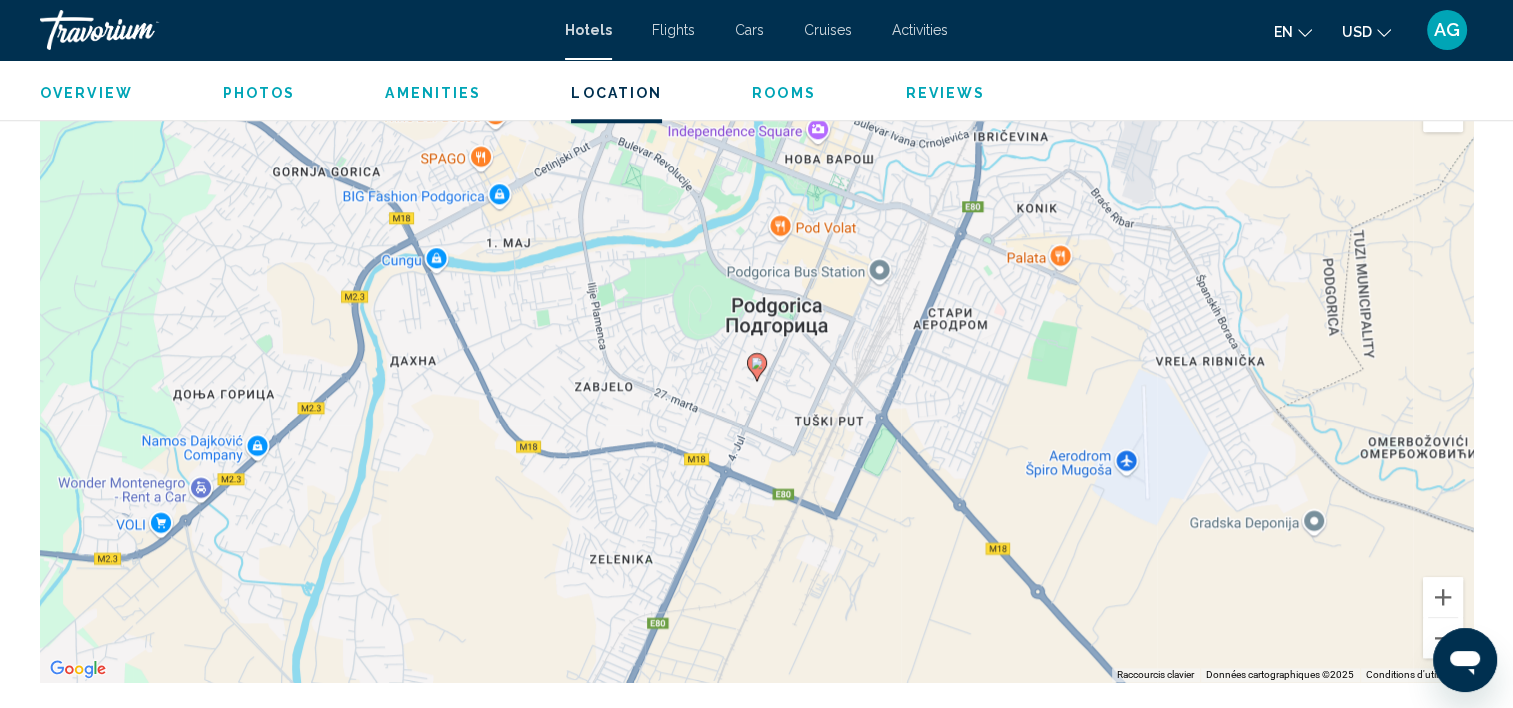 scroll, scrollTop: 1832, scrollLeft: 0, axis: vertical 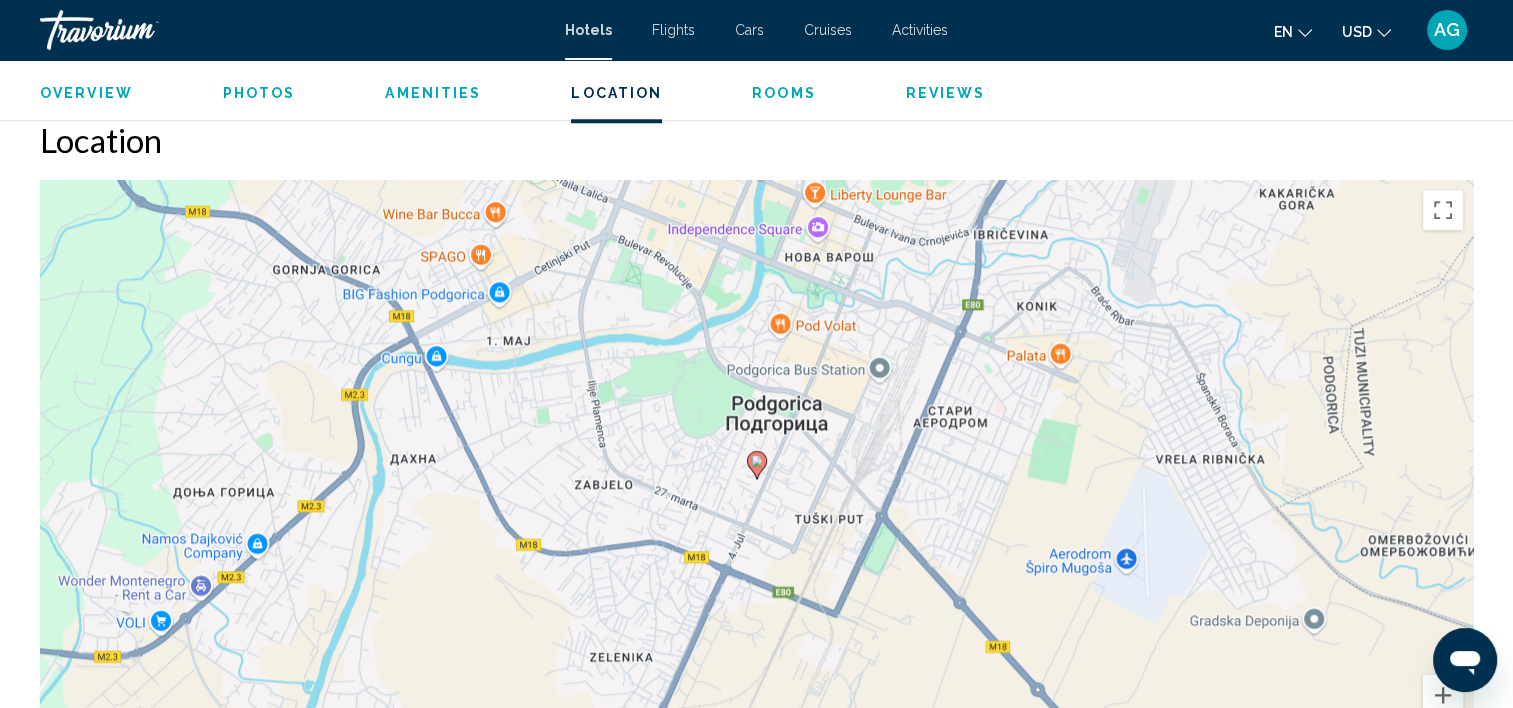 click on "Overview
Photos
Amenities
Location
Rooms
Reviews
Check Availability" 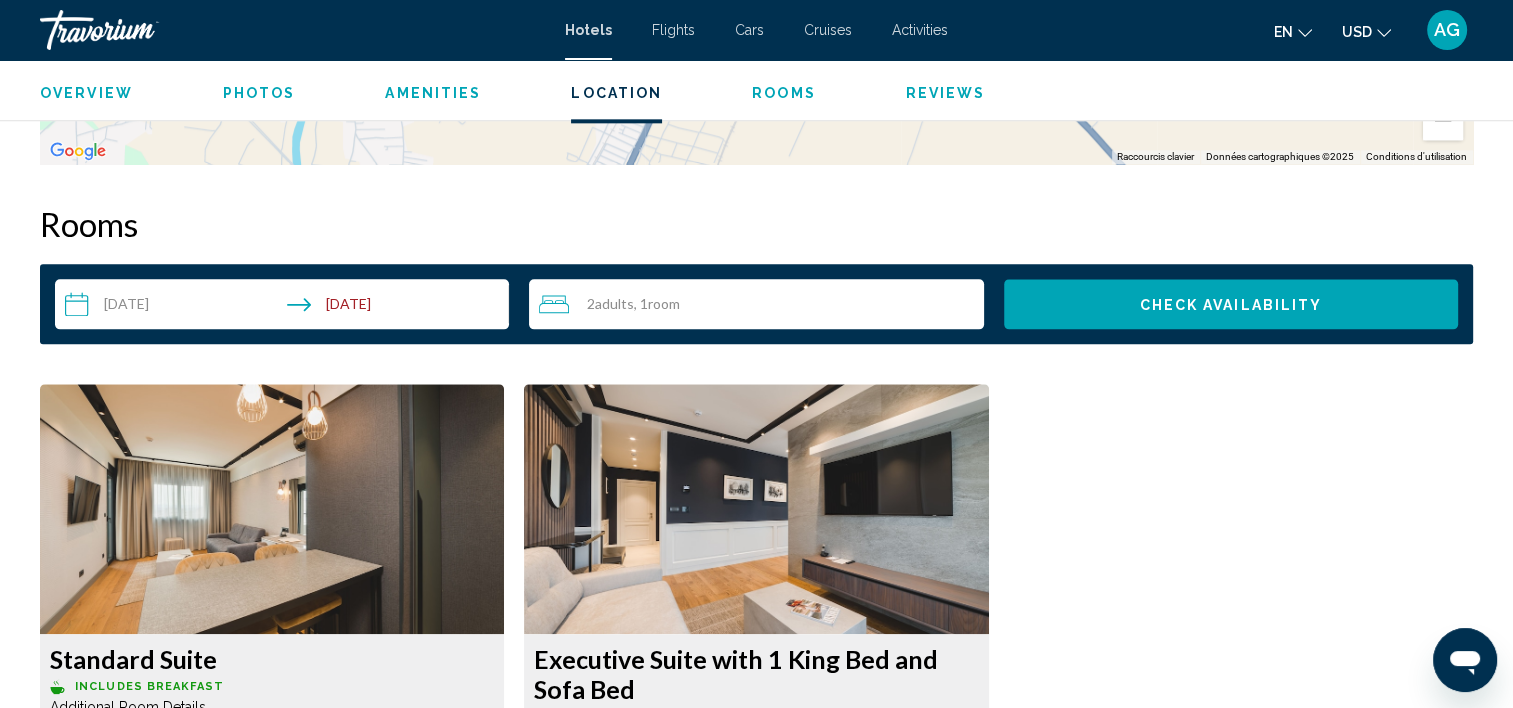 scroll, scrollTop: 2532, scrollLeft: 0, axis: vertical 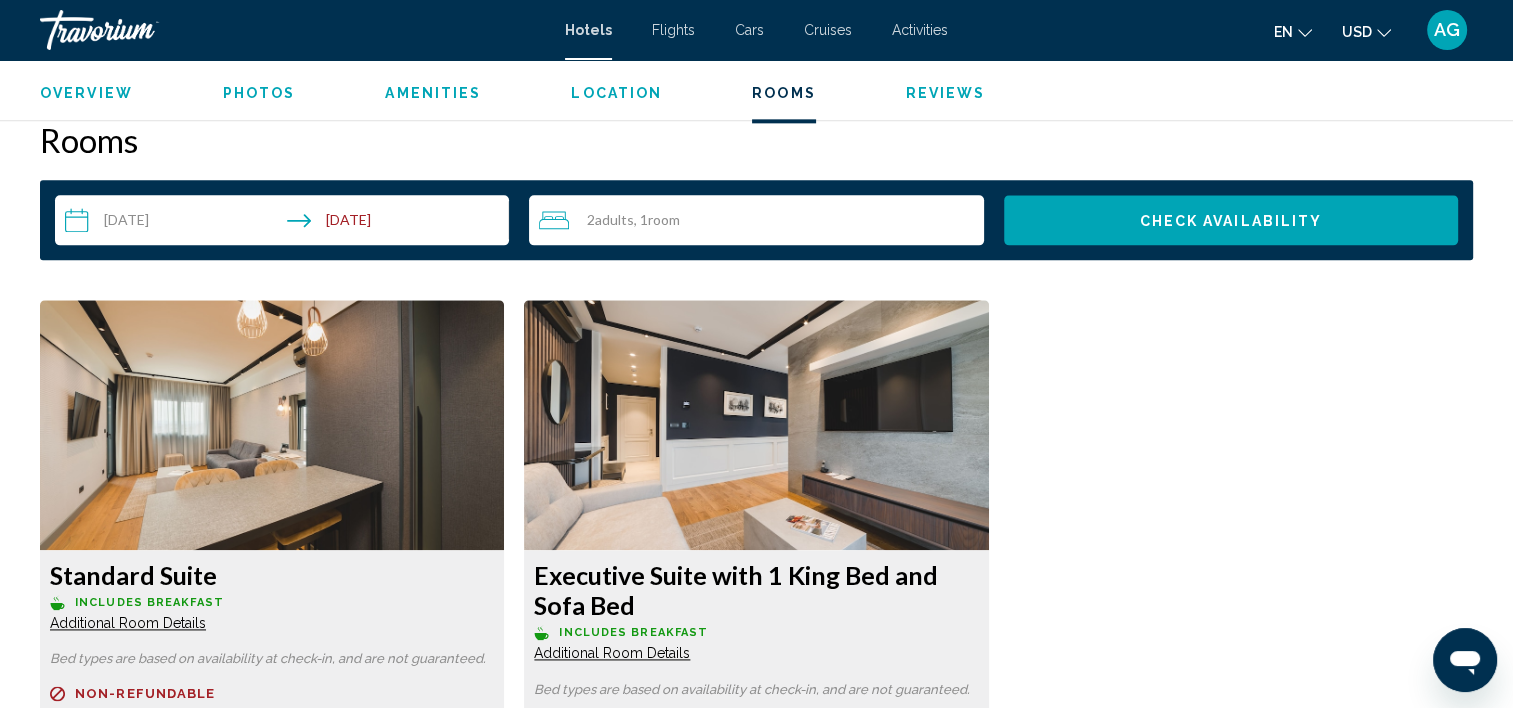 click on "Overview
Photos
Amenities
Location
Rooms
Reviews
Check Availability" 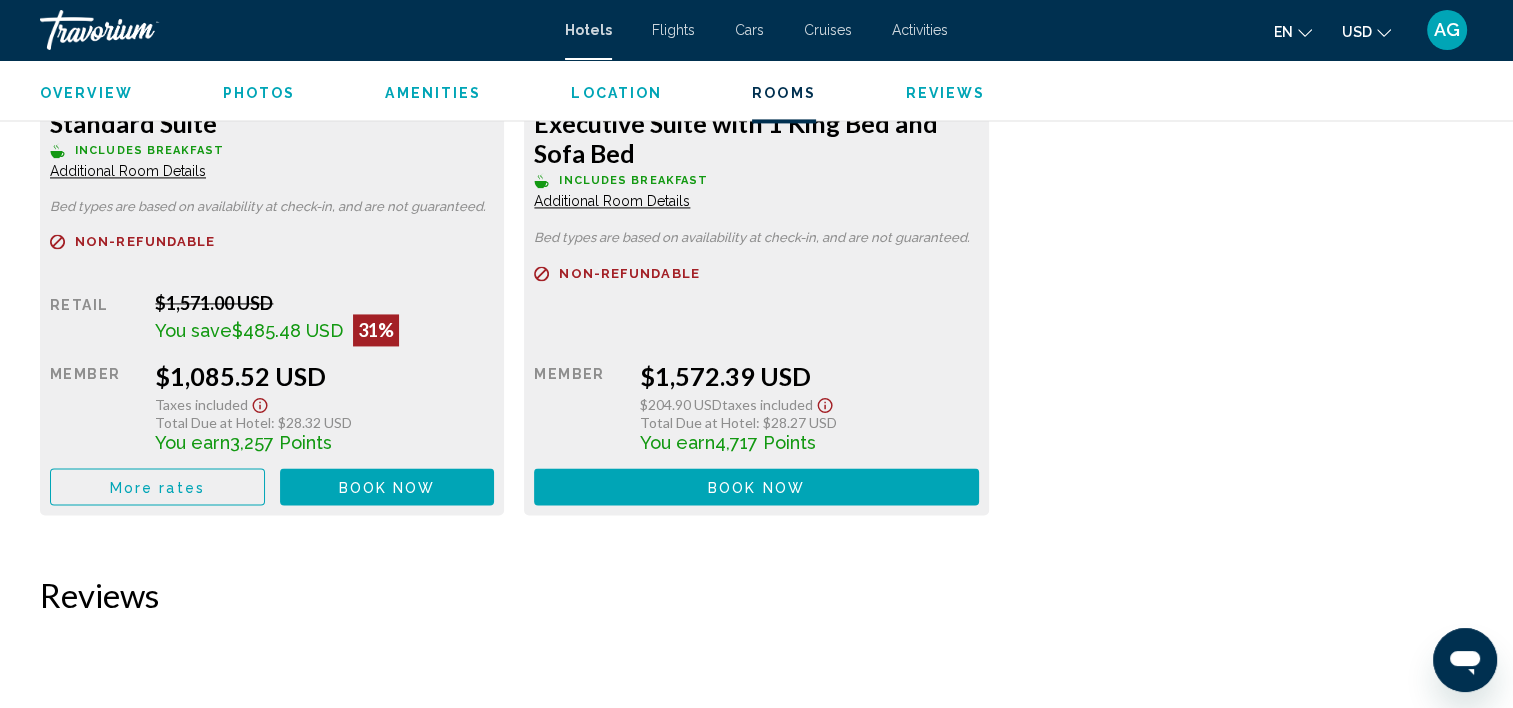 scroll, scrollTop: 2776, scrollLeft: 0, axis: vertical 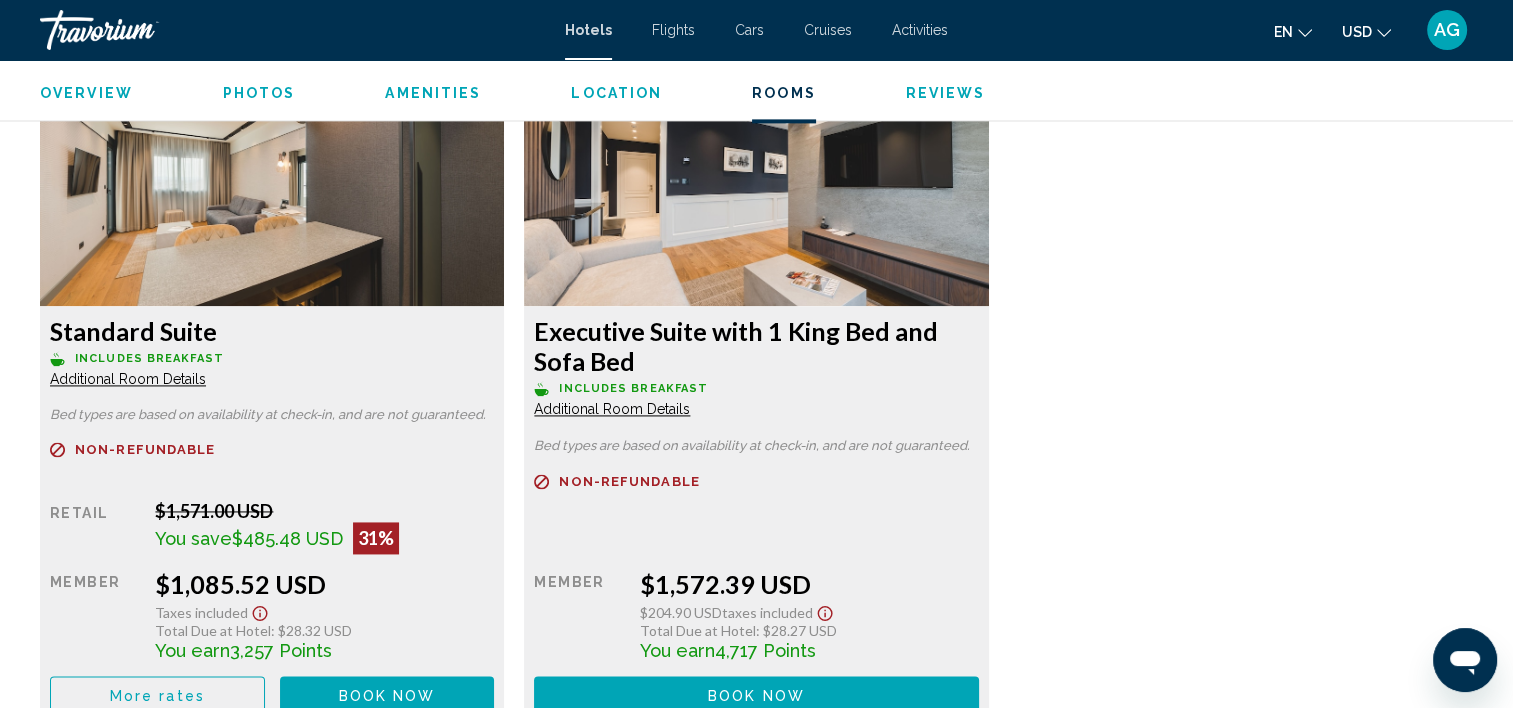 click on "Standard Suite" at bounding box center (272, 331) 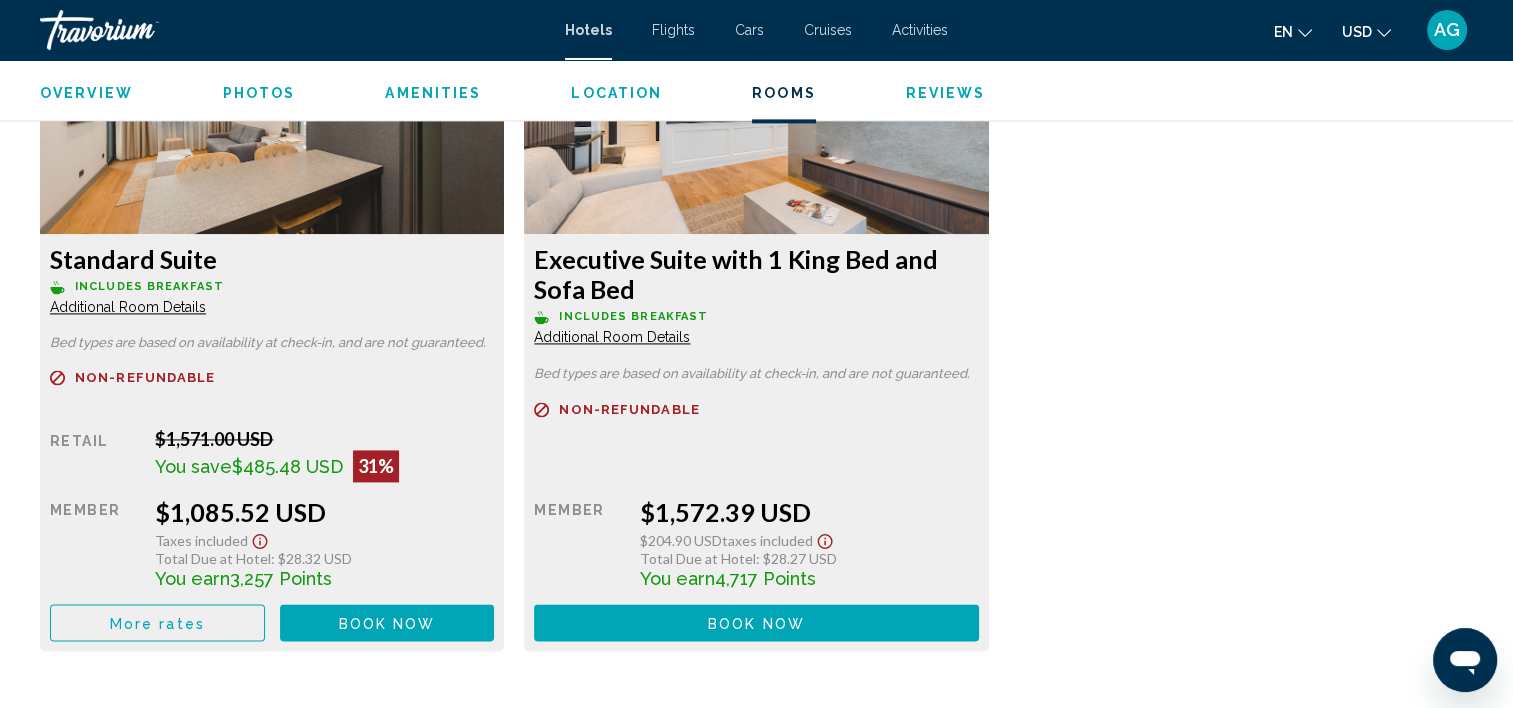 scroll, scrollTop: 2836, scrollLeft: 0, axis: vertical 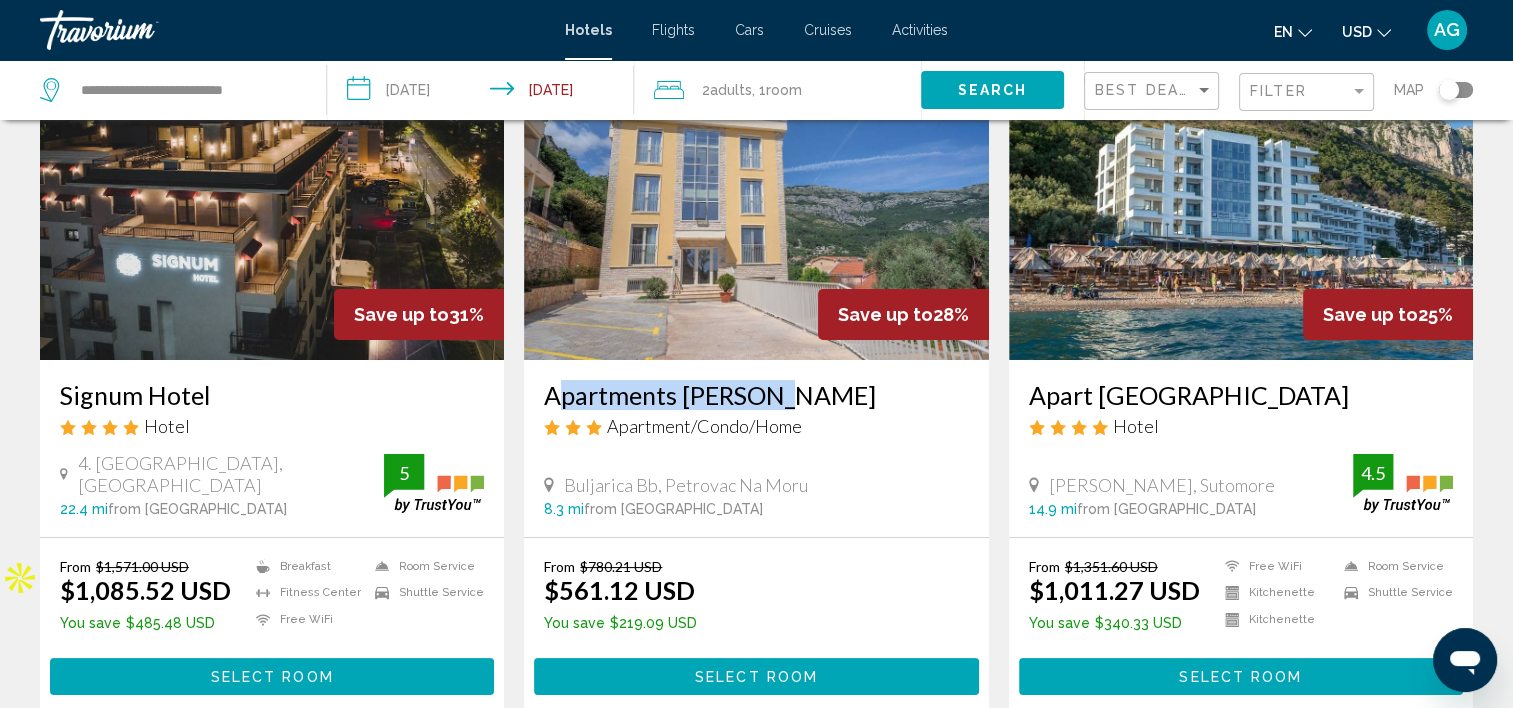 drag, startPoint x: 538, startPoint y: 391, endPoint x: 812, endPoint y: 369, distance: 274.8818 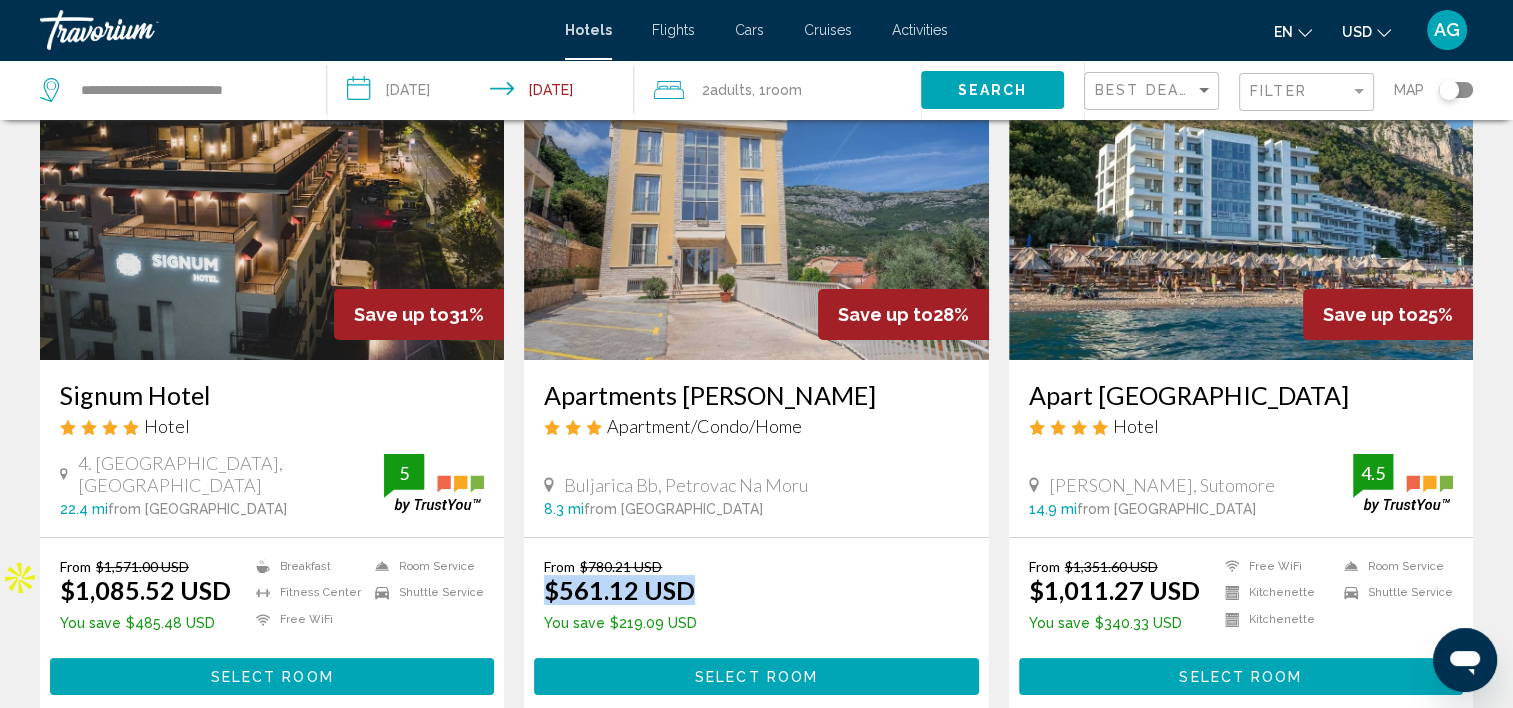 drag, startPoint x: 690, startPoint y: 582, endPoint x: 546, endPoint y: 580, distance: 144.01389 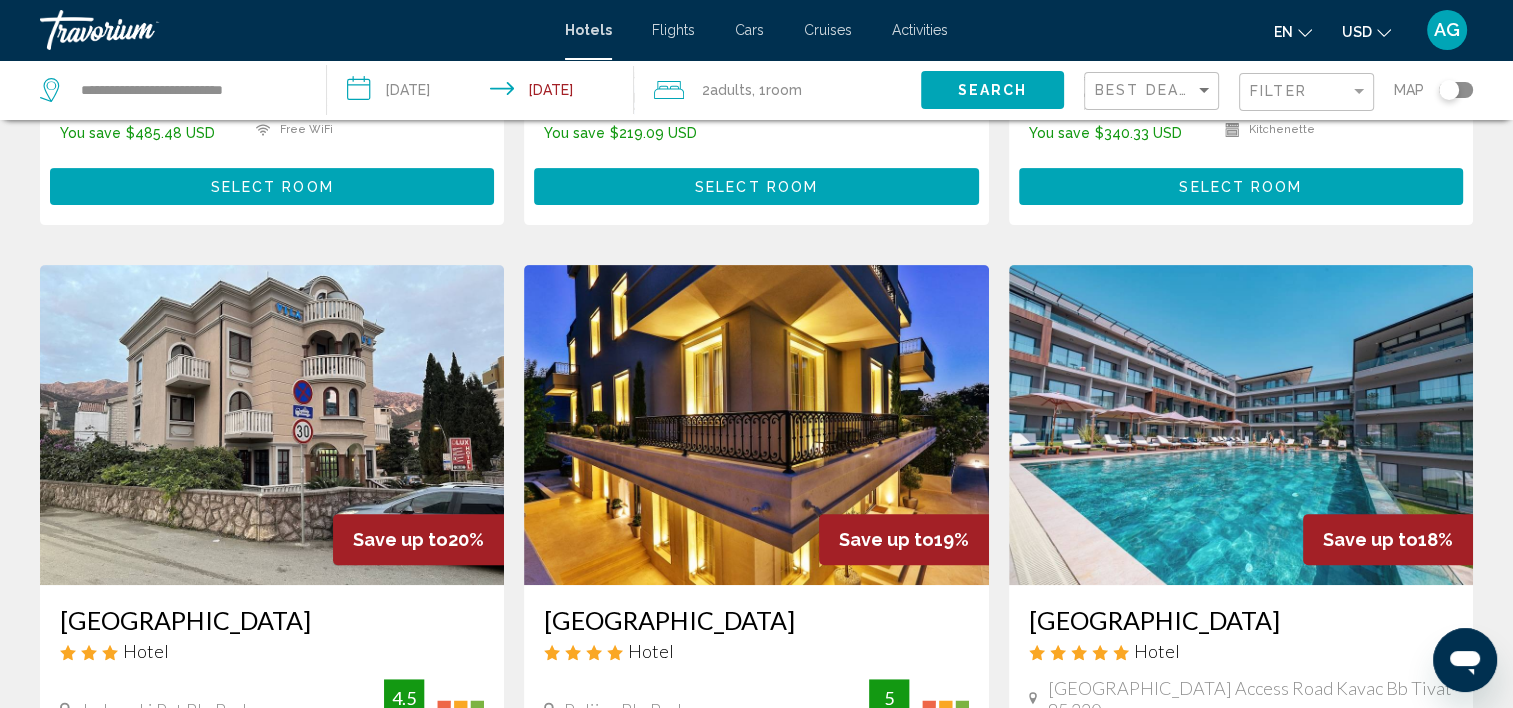 scroll, scrollTop: 838, scrollLeft: 0, axis: vertical 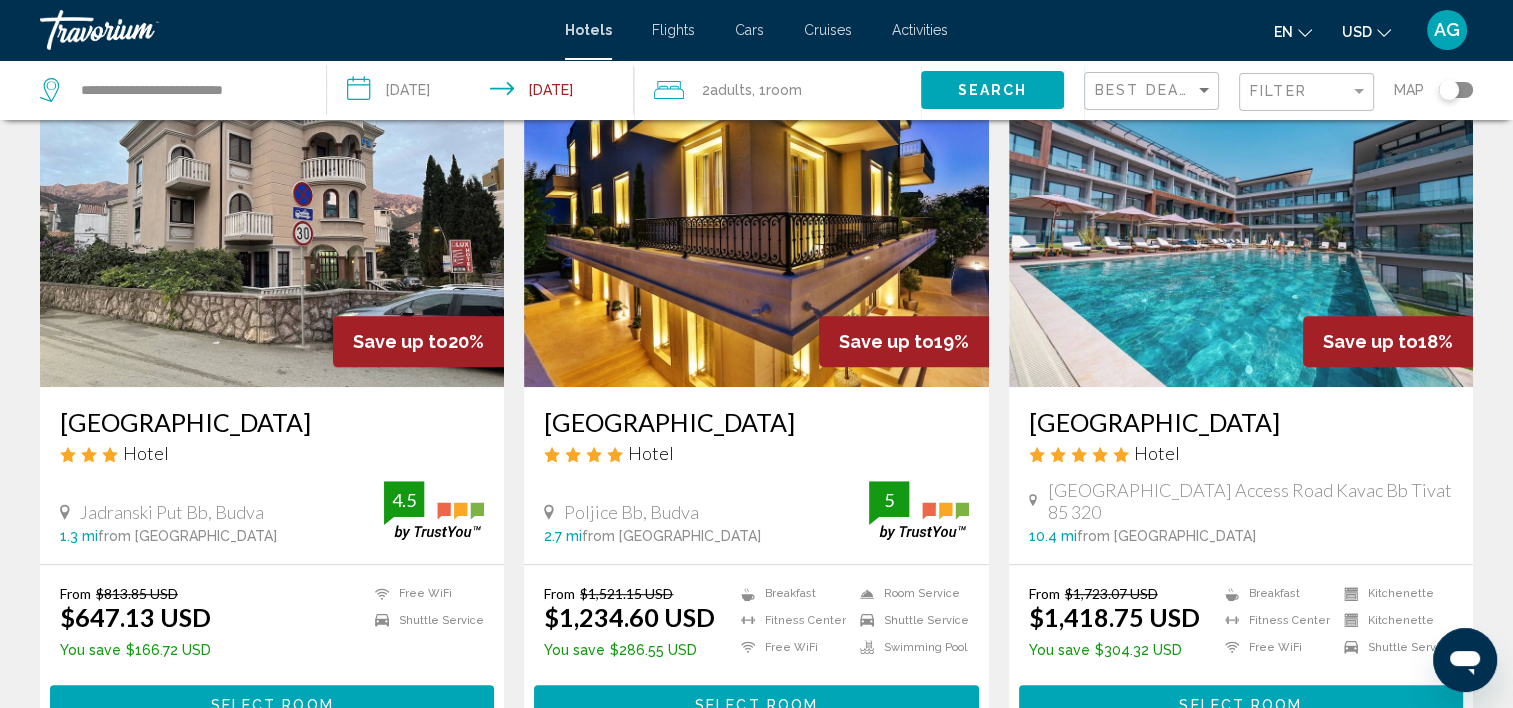 drag, startPoint x: 1018, startPoint y: 426, endPoint x: 1411, endPoint y: 421, distance: 393.0318 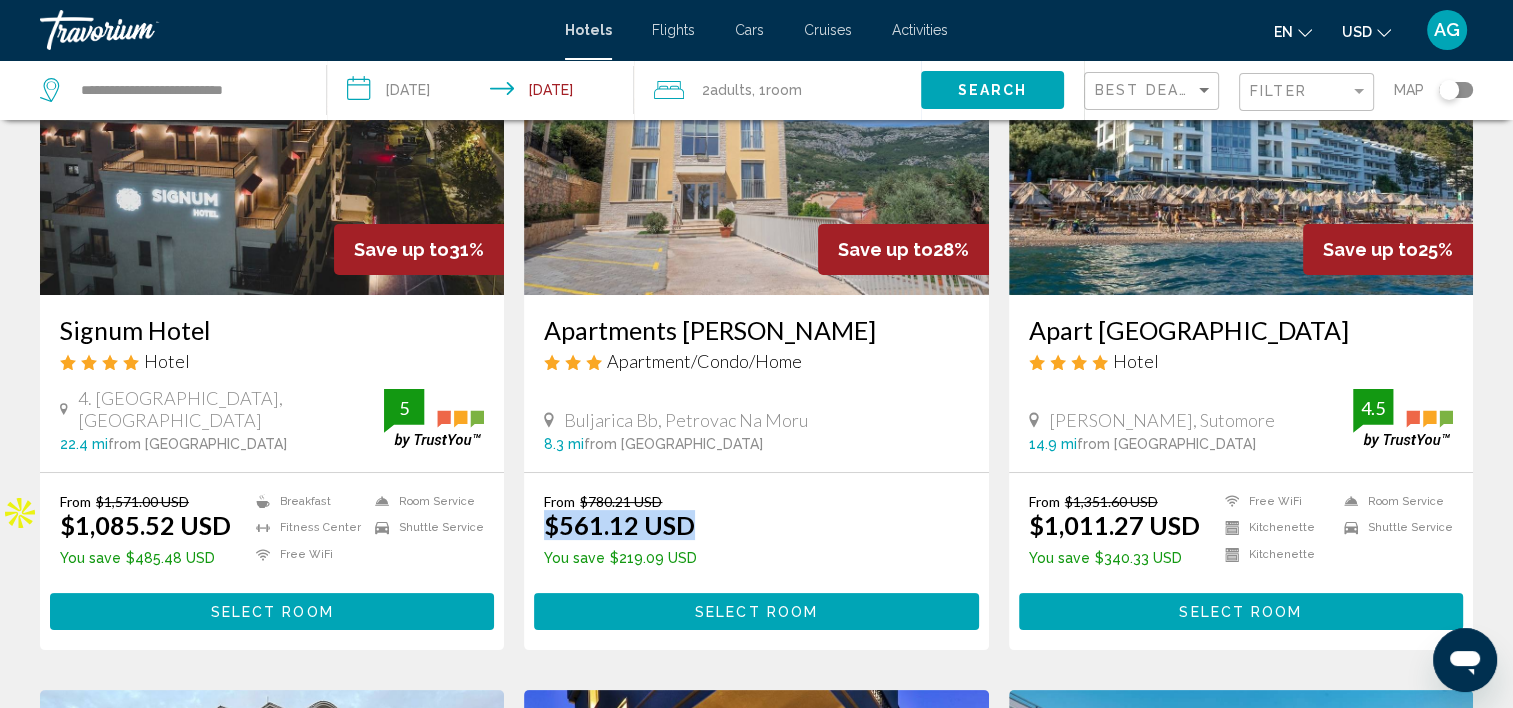 scroll, scrollTop: 219, scrollLeft: 0, axis: vertical 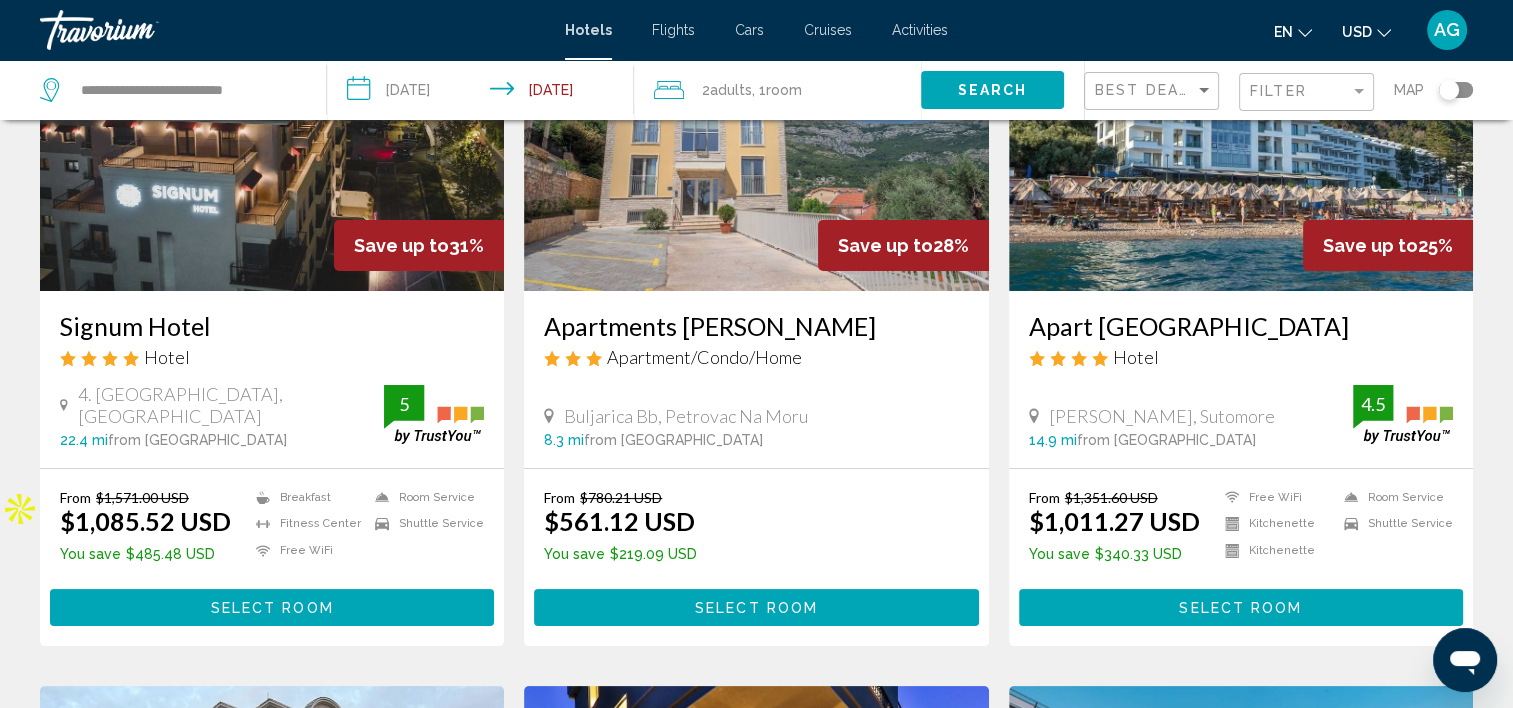 click on "Hotel" at bounding box center (1241, 357) 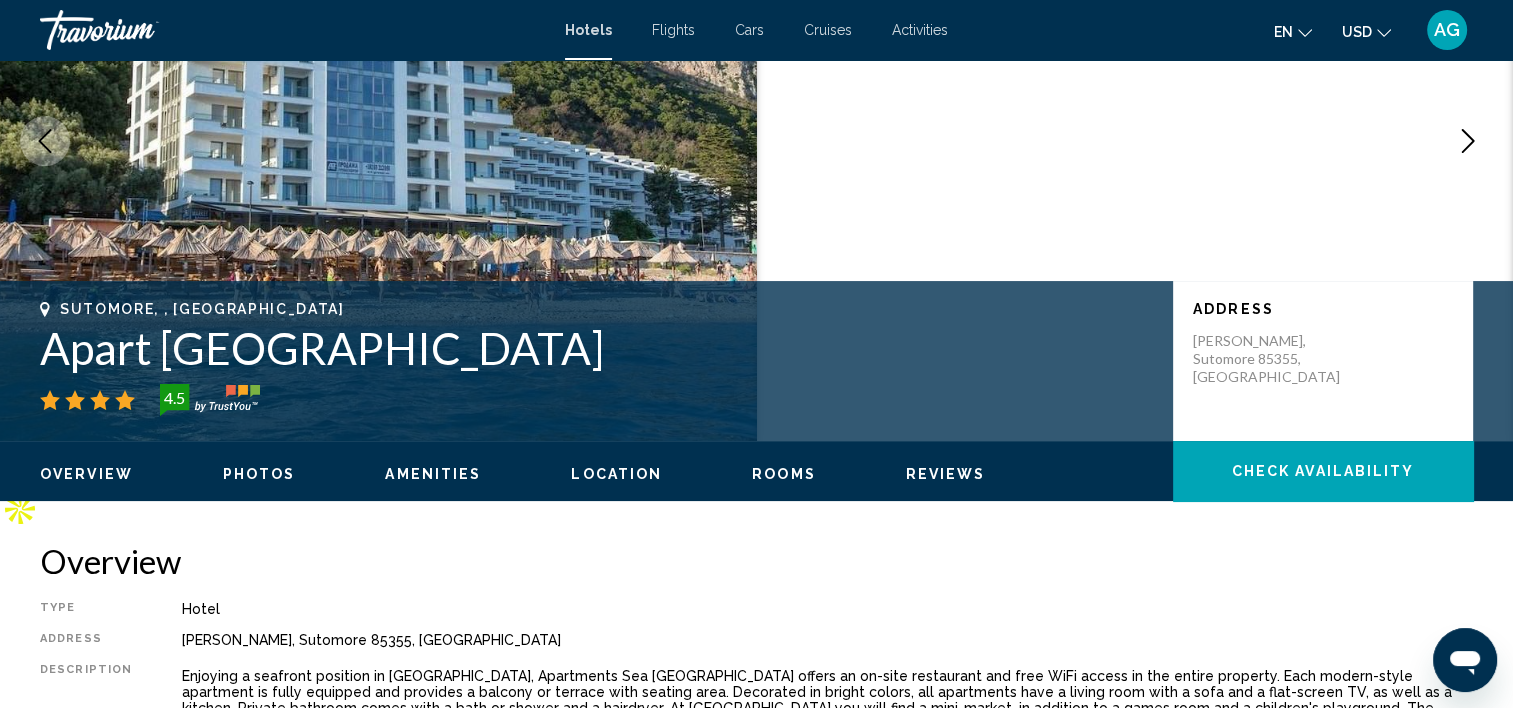 scroll, scrollTop: 5, scrollLeft: 0, axis: vertical 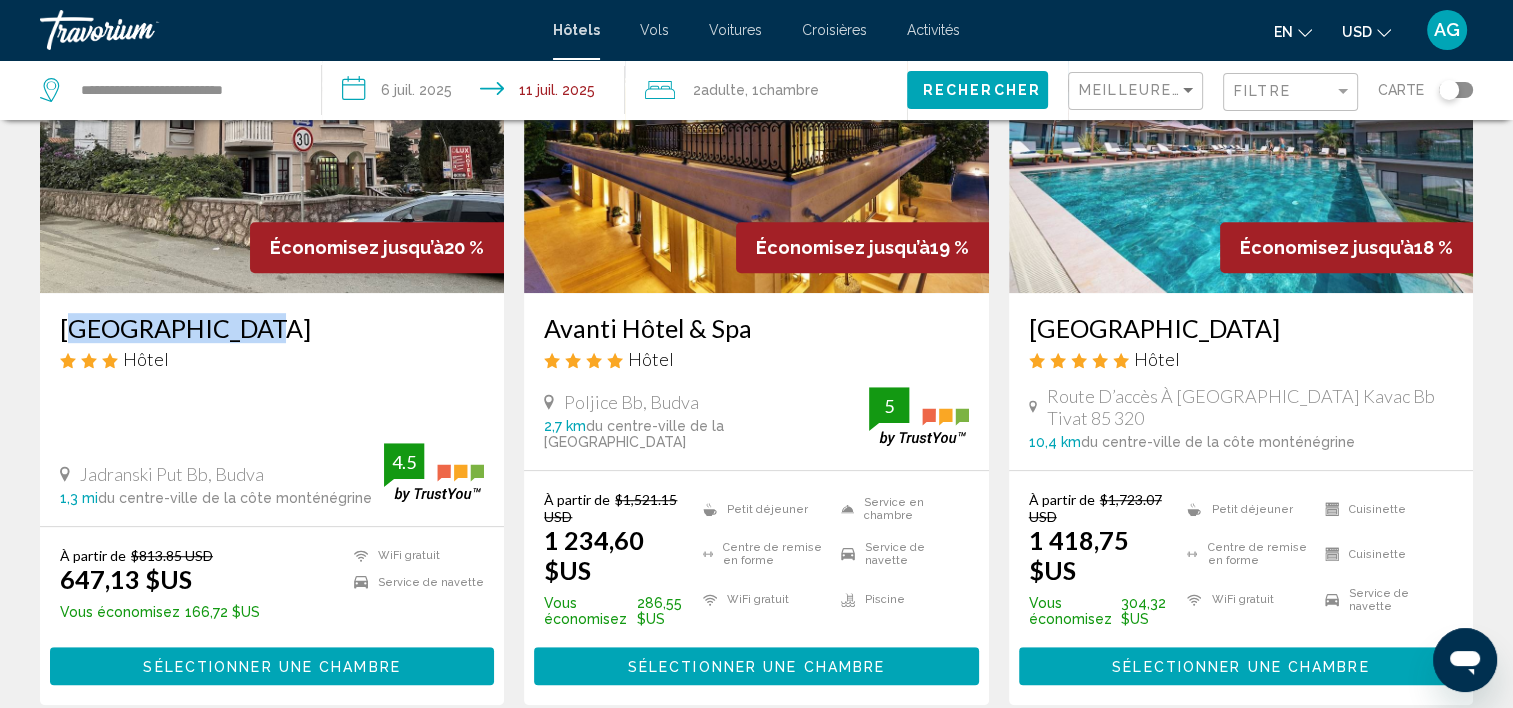 drag, startPoint x: 64, startPoint y: 281, endPoint x: 226, endPoint y: 273, distance: 162.19742 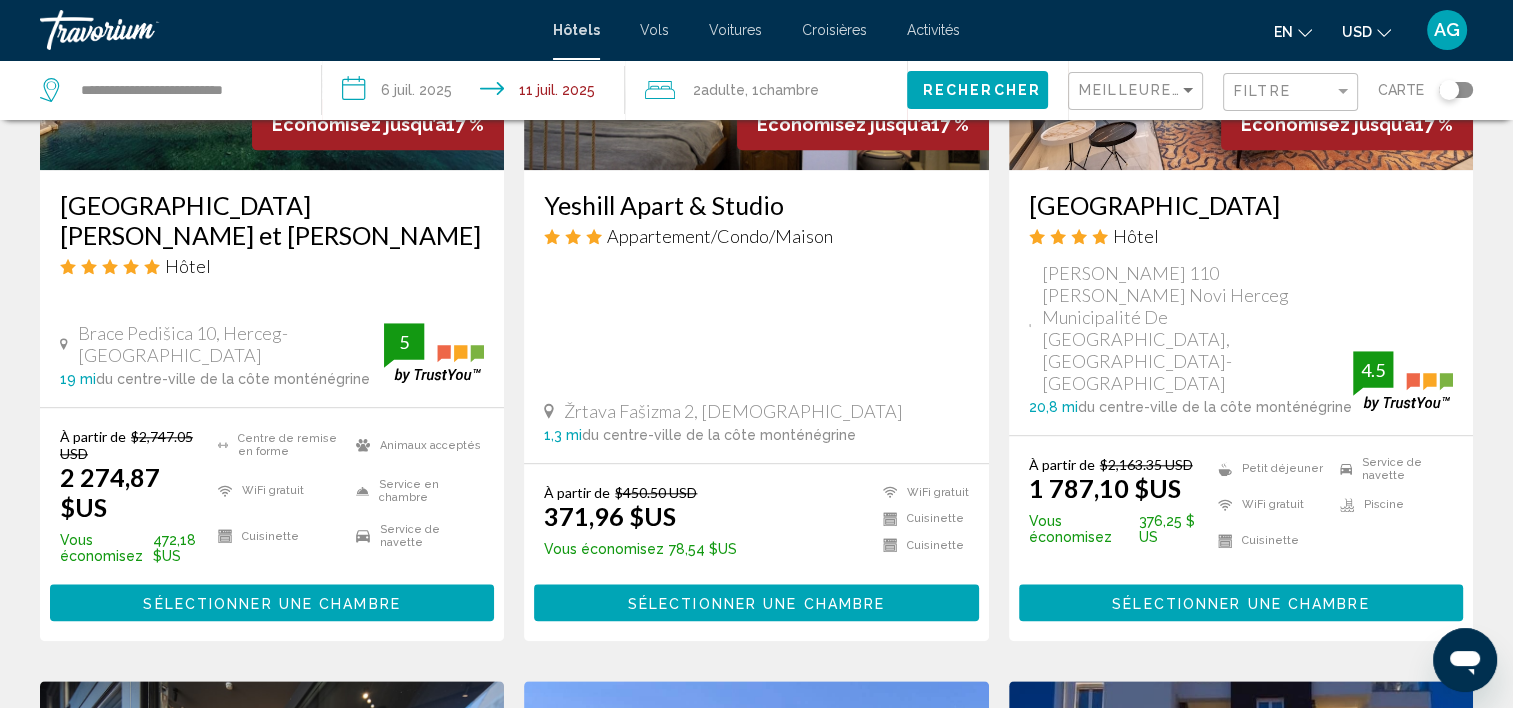 scroll, scrollTop: 1784, scrollLeft: 0, axis: vertical 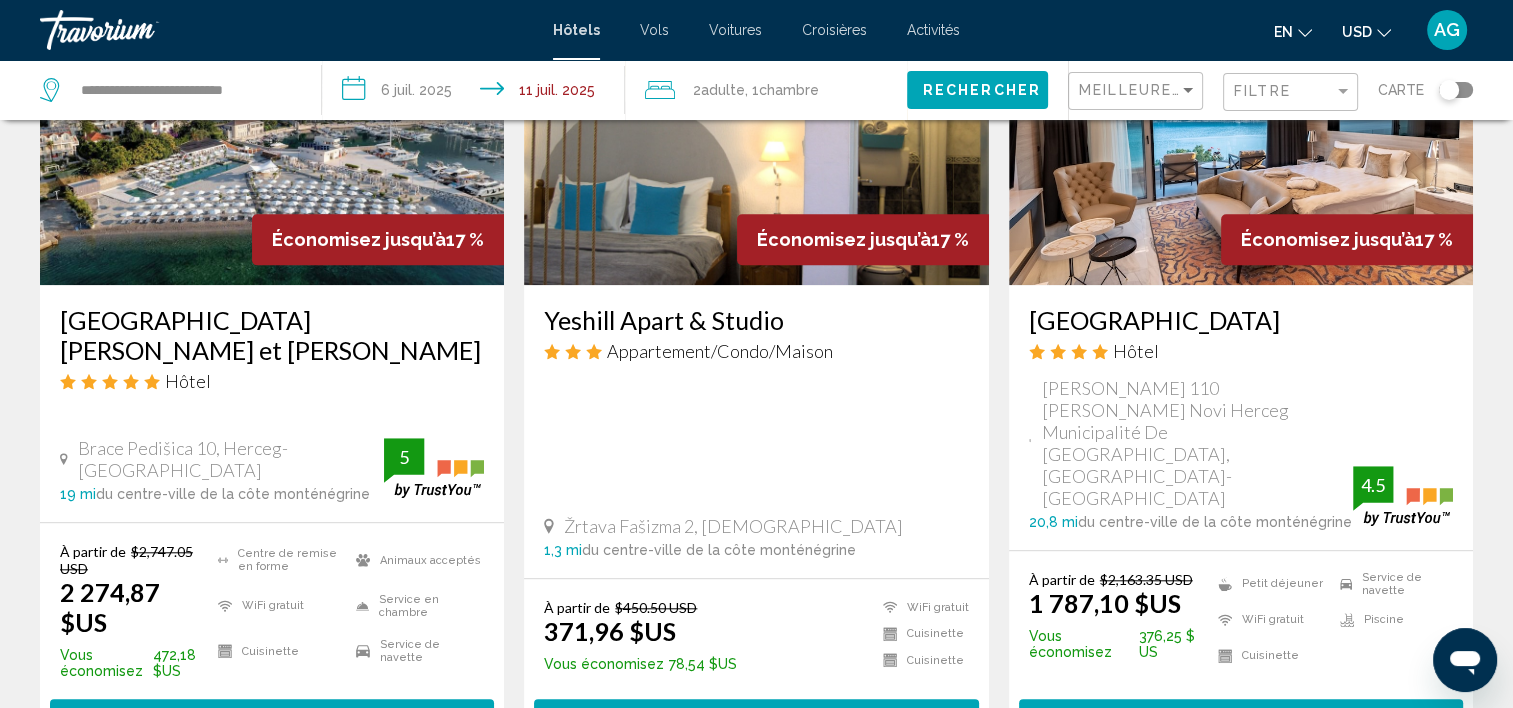 drag, startPoint x: 1020, startPoint y: 224, endPoint x: 1254, endPoint y: 253, distance: 235.79016 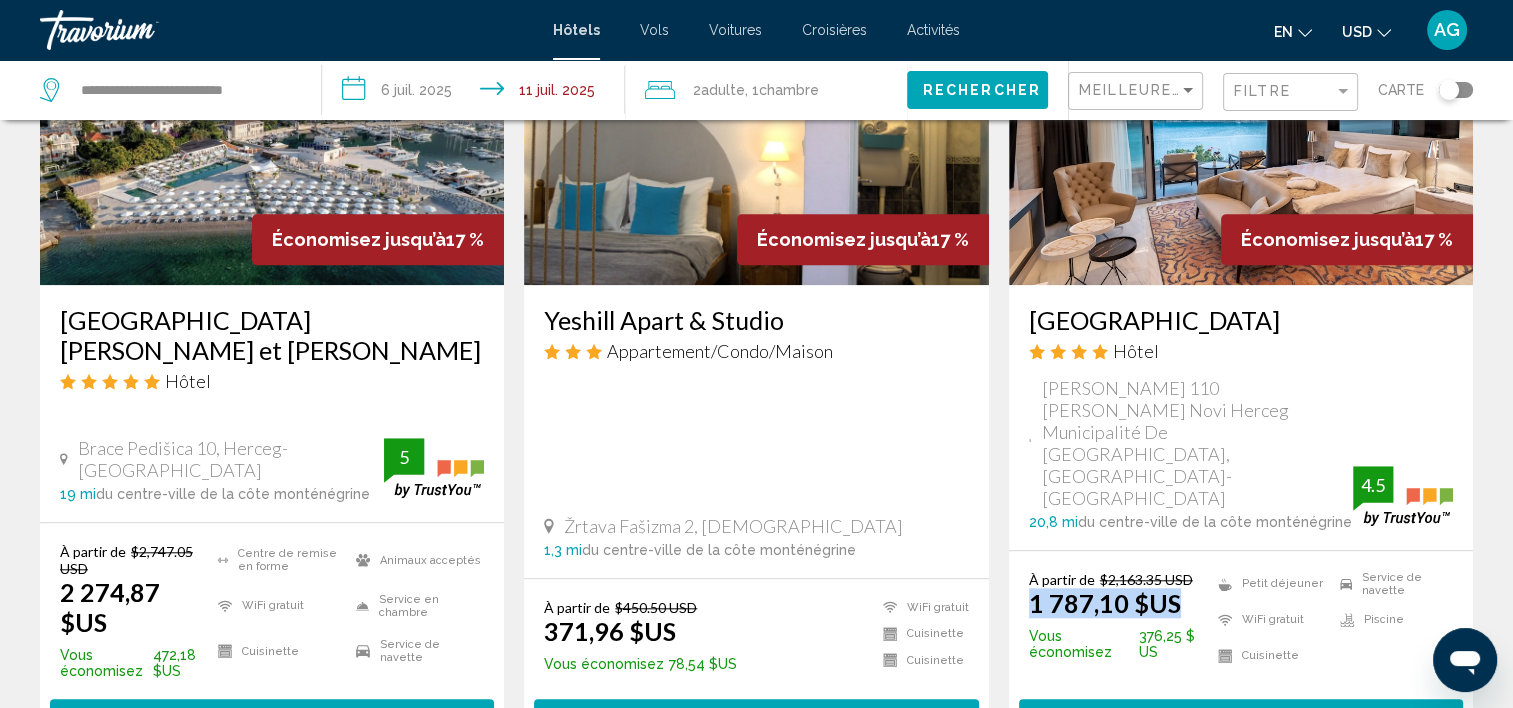 drag, startPoint x: 1023, startPoint y: 458, endPoint x: 1176, endPoint y: 448, distance: 153.32645 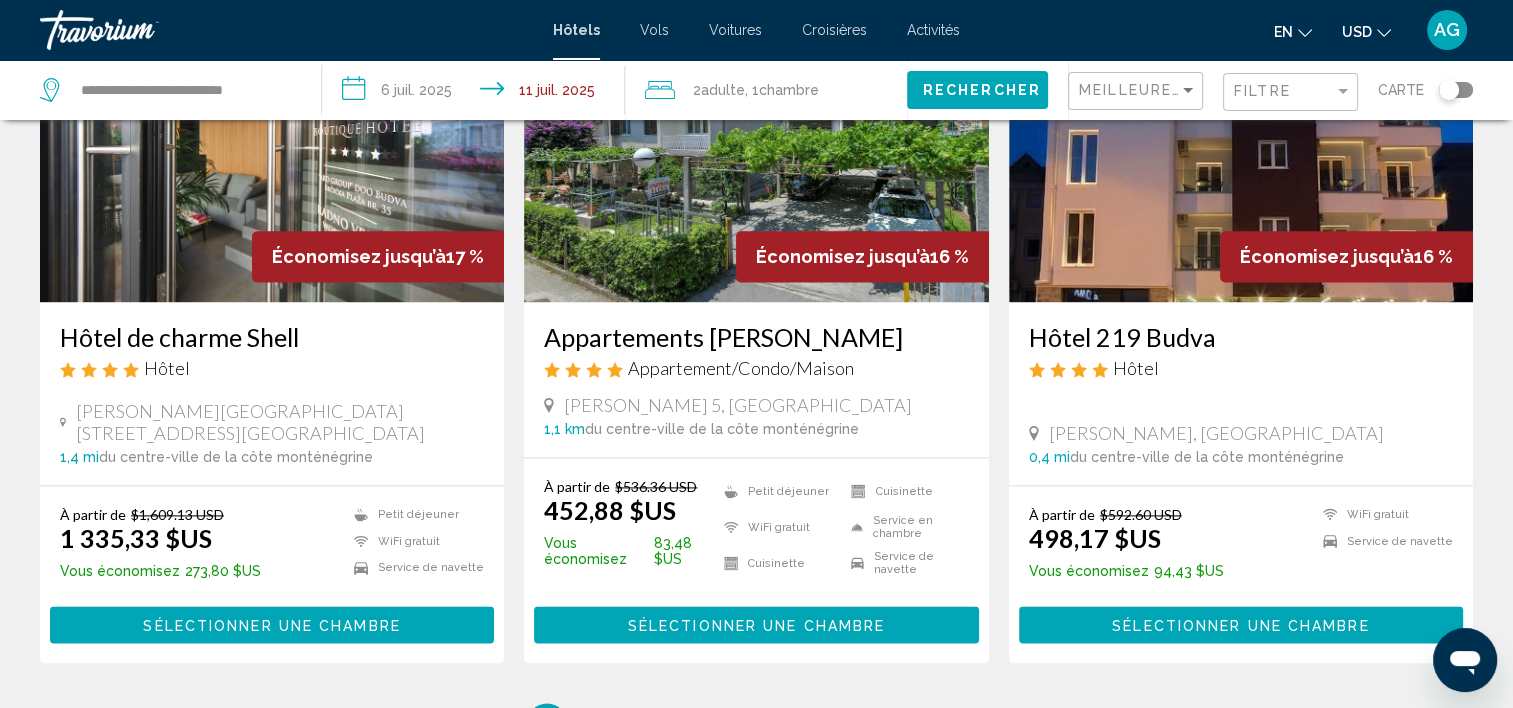 scroll, scrollTop: 2602, scrollLeft: 0, axis: vertical 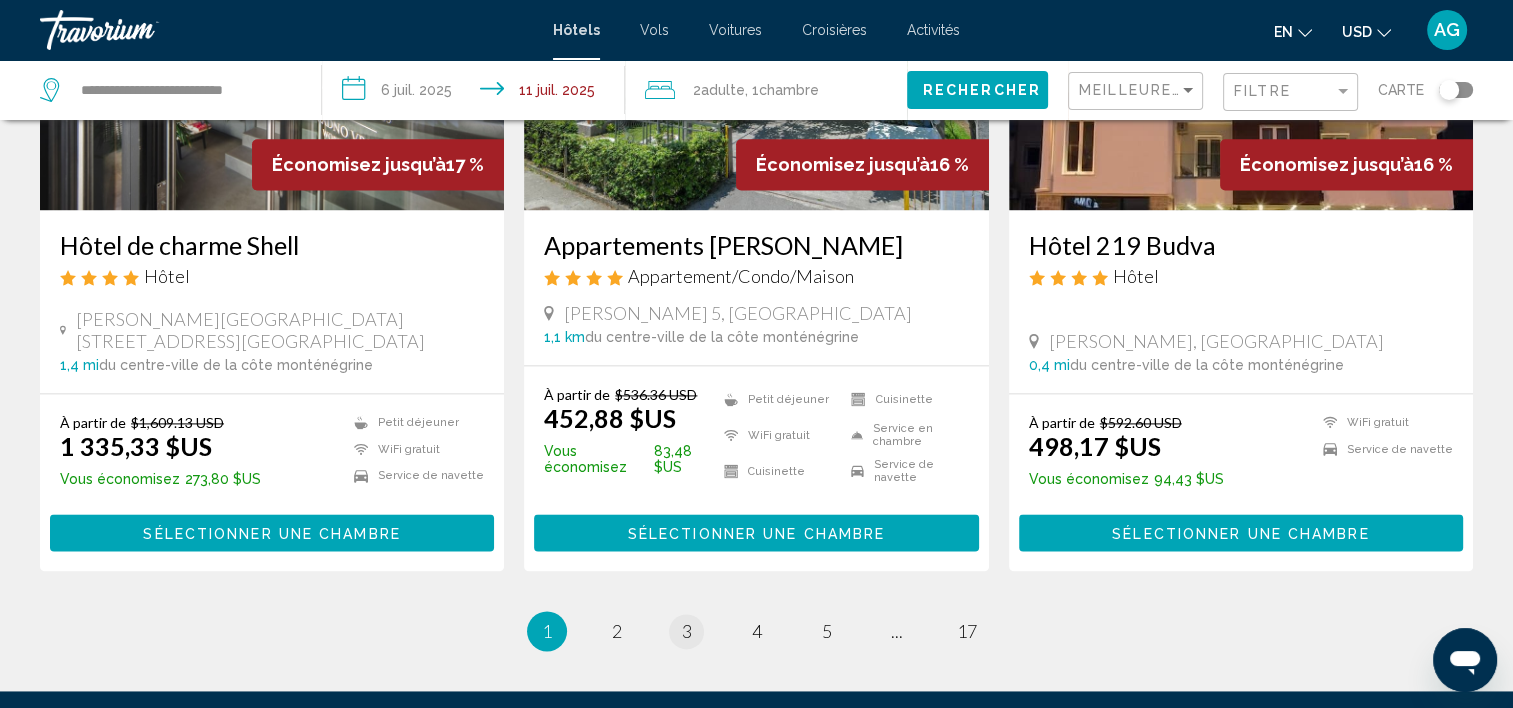 click on "page  3" at bounding box center [687, 631] 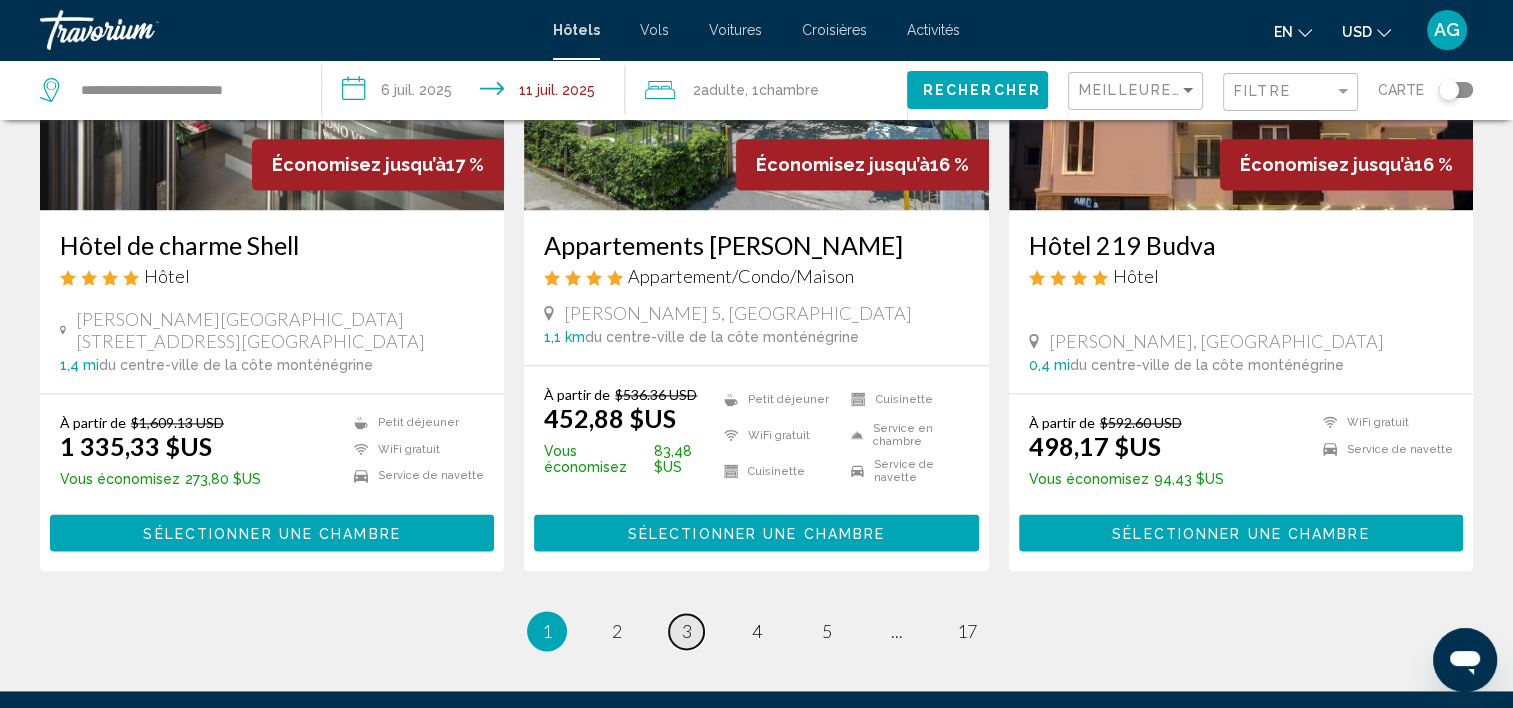 click on "3" at bounding box center [687, 631] 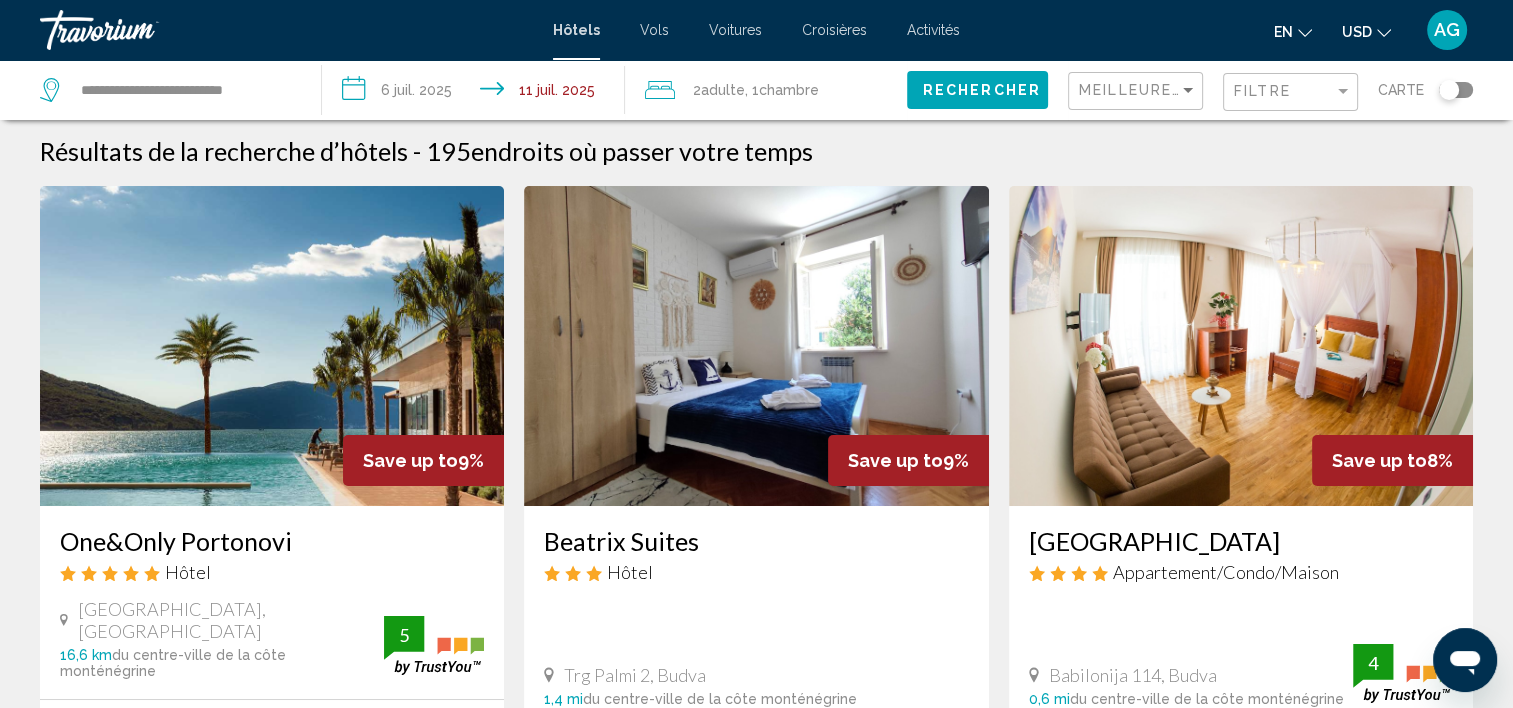 scroll, scrollTop: 0, scrollLeft: 0, axis: both 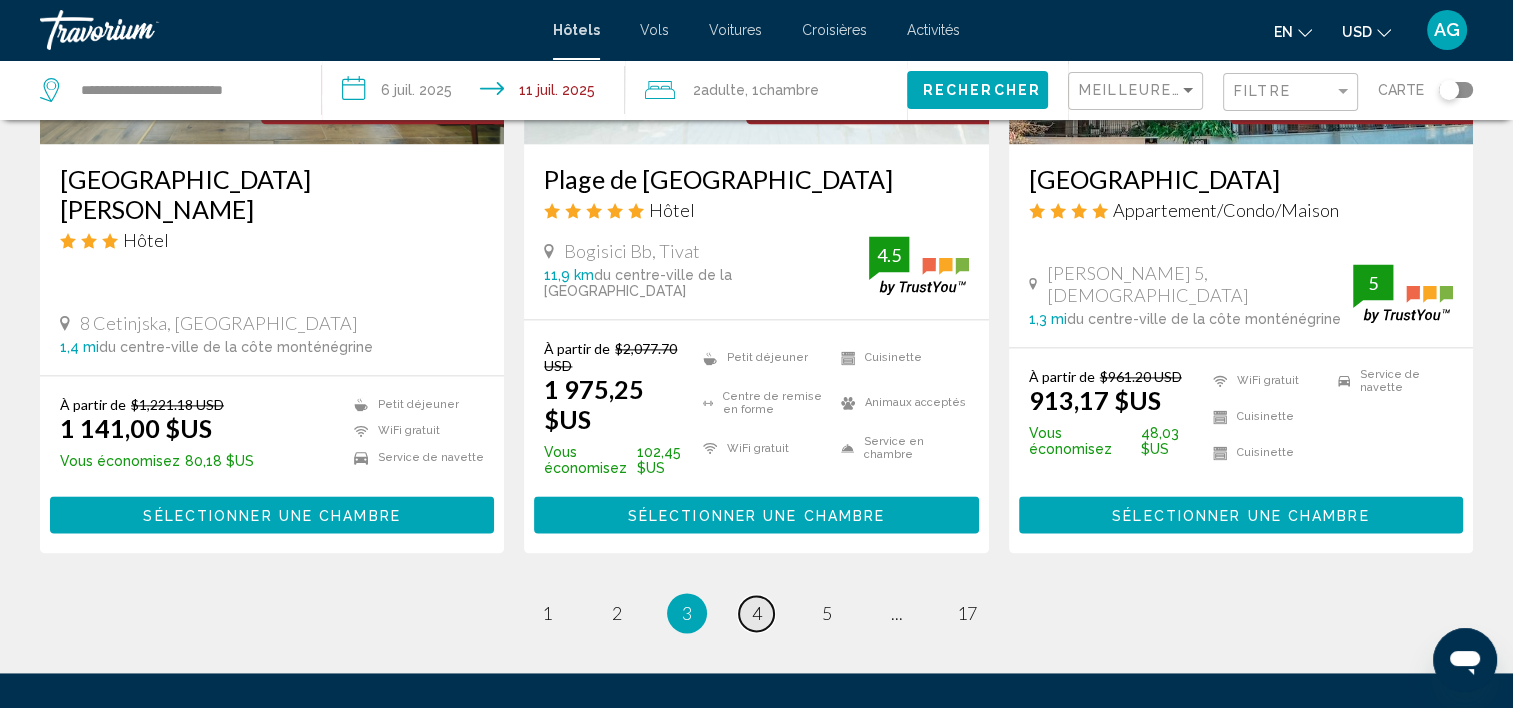 click on "4" at bounding box center [757, 613] 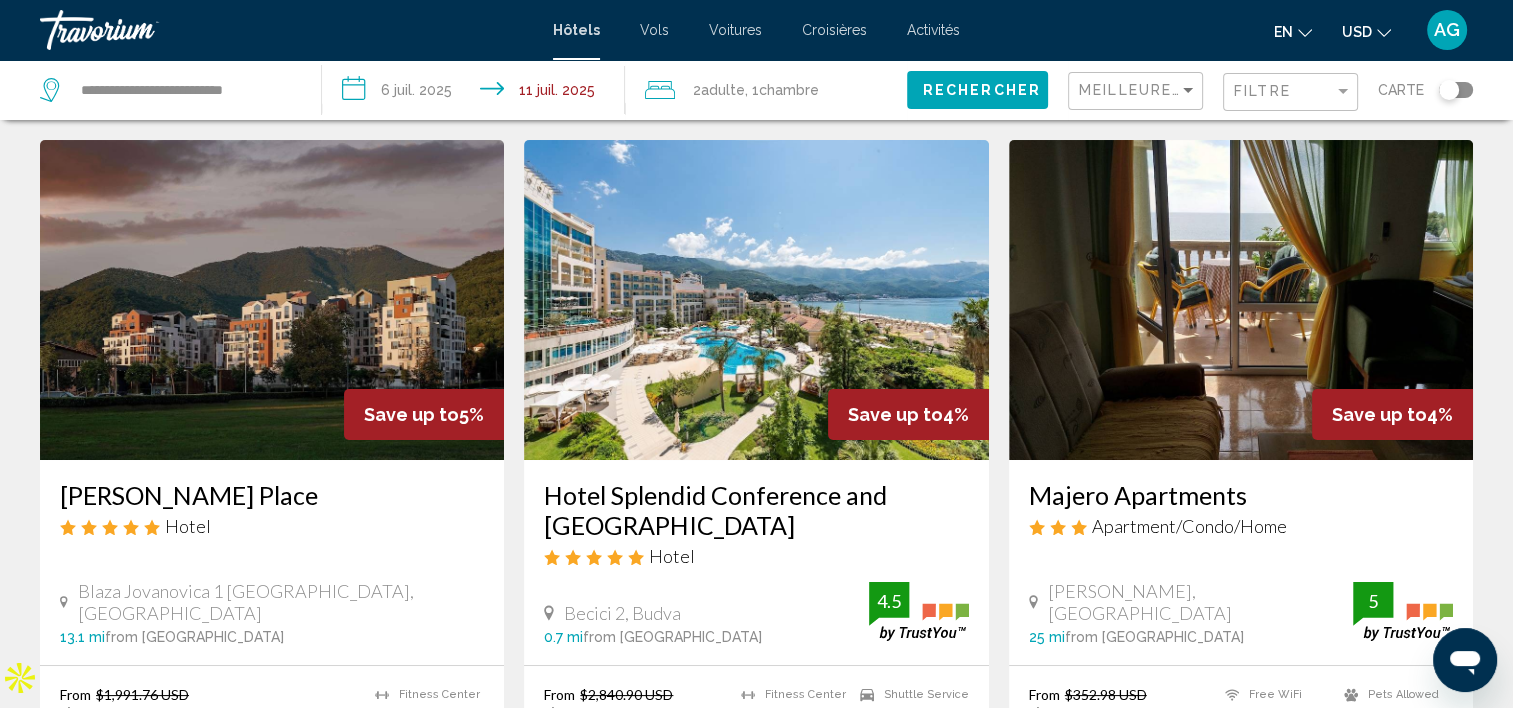 scroll, scrollTop: 0, scrollLeft: 0, axis: both 